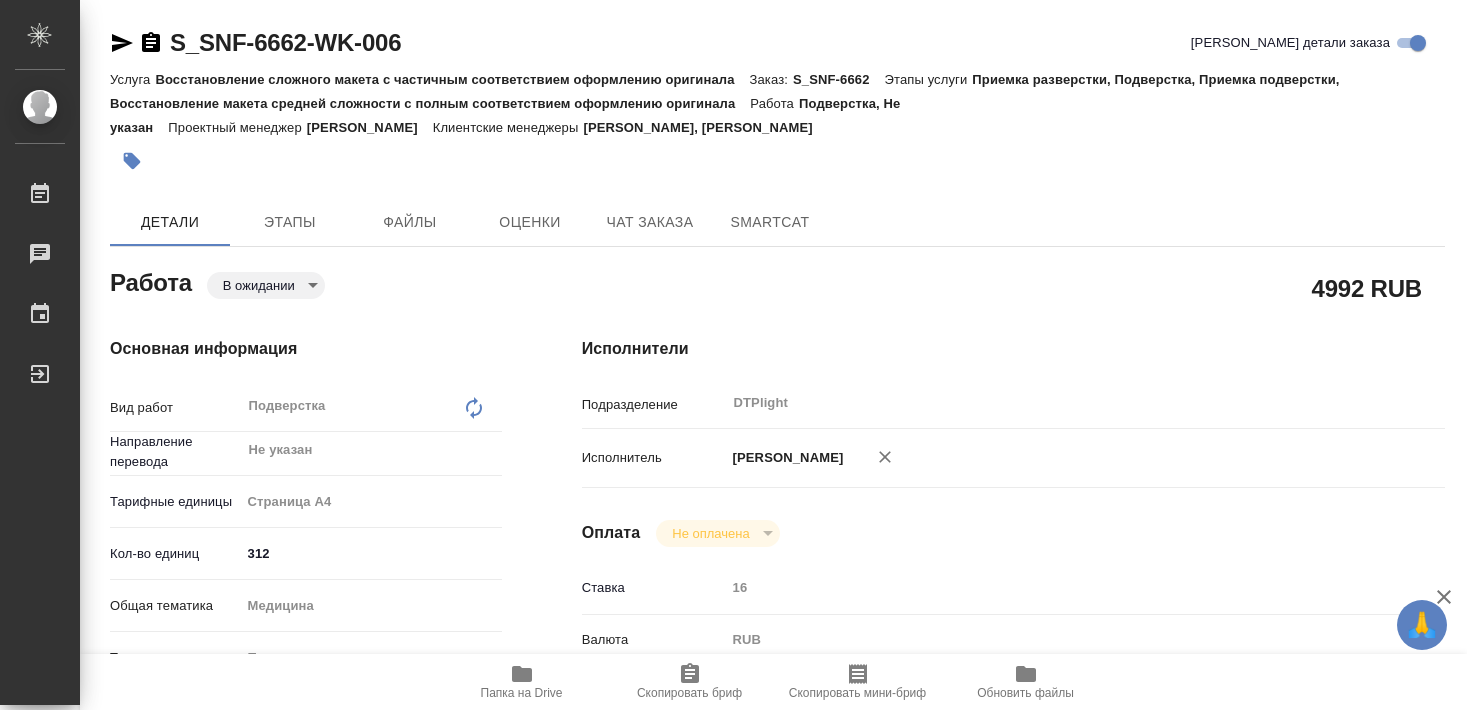 scroll, scrollTop: 0, scrollLeft: 0, axis: both 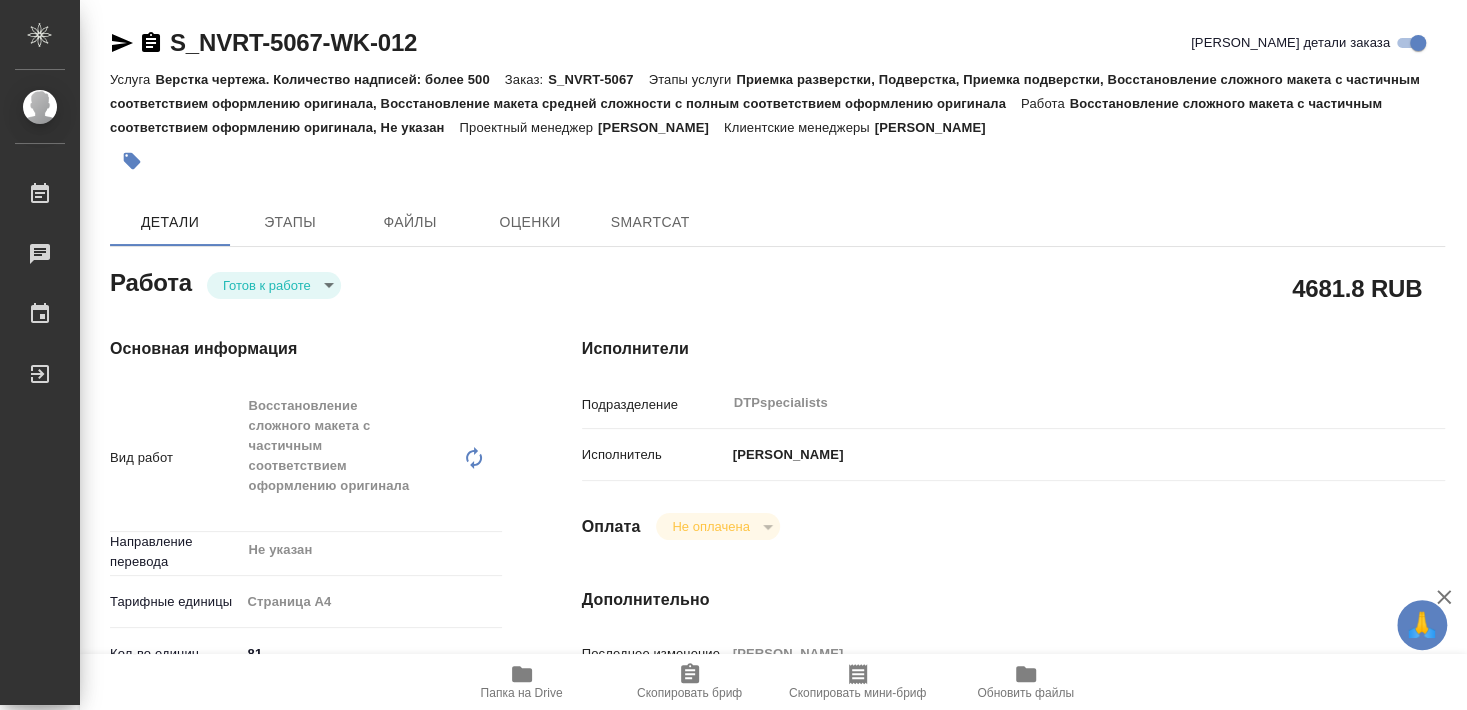 type on "x" 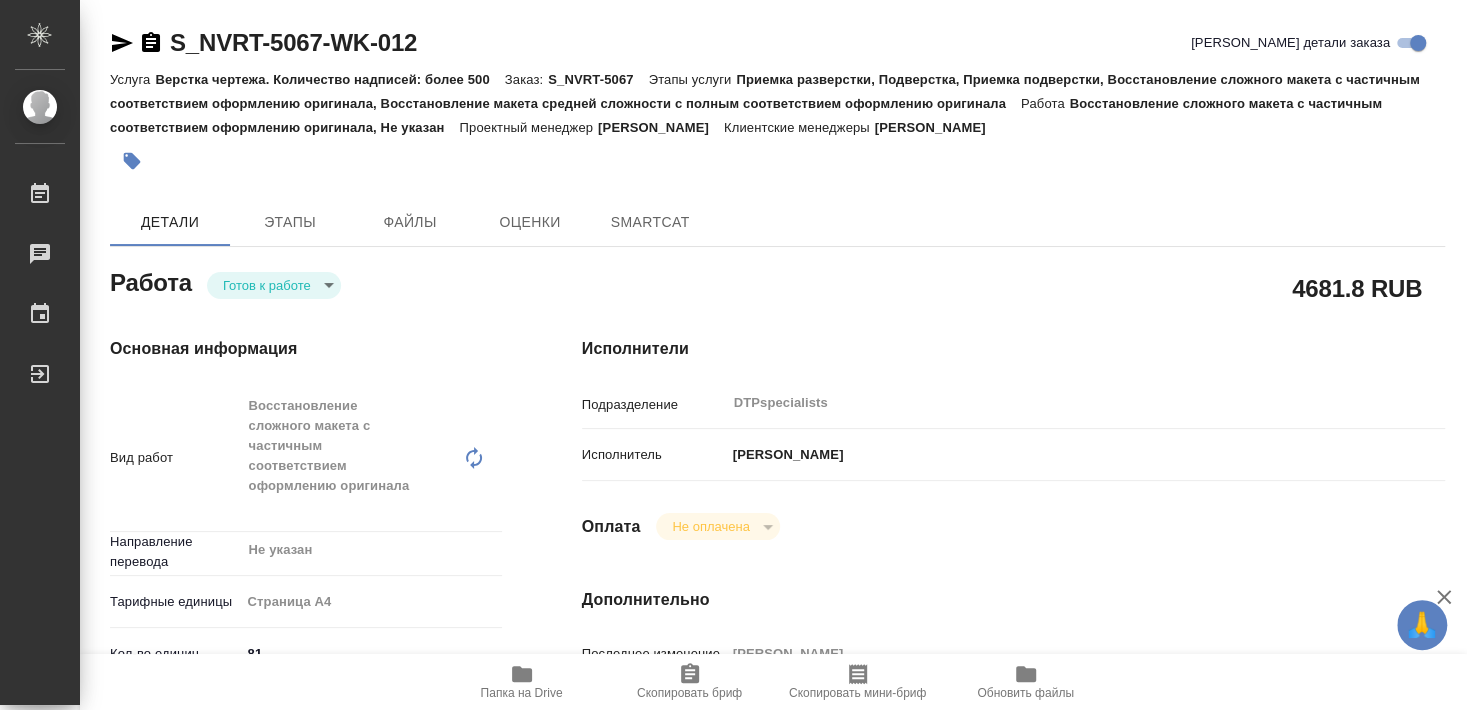 type on "x" 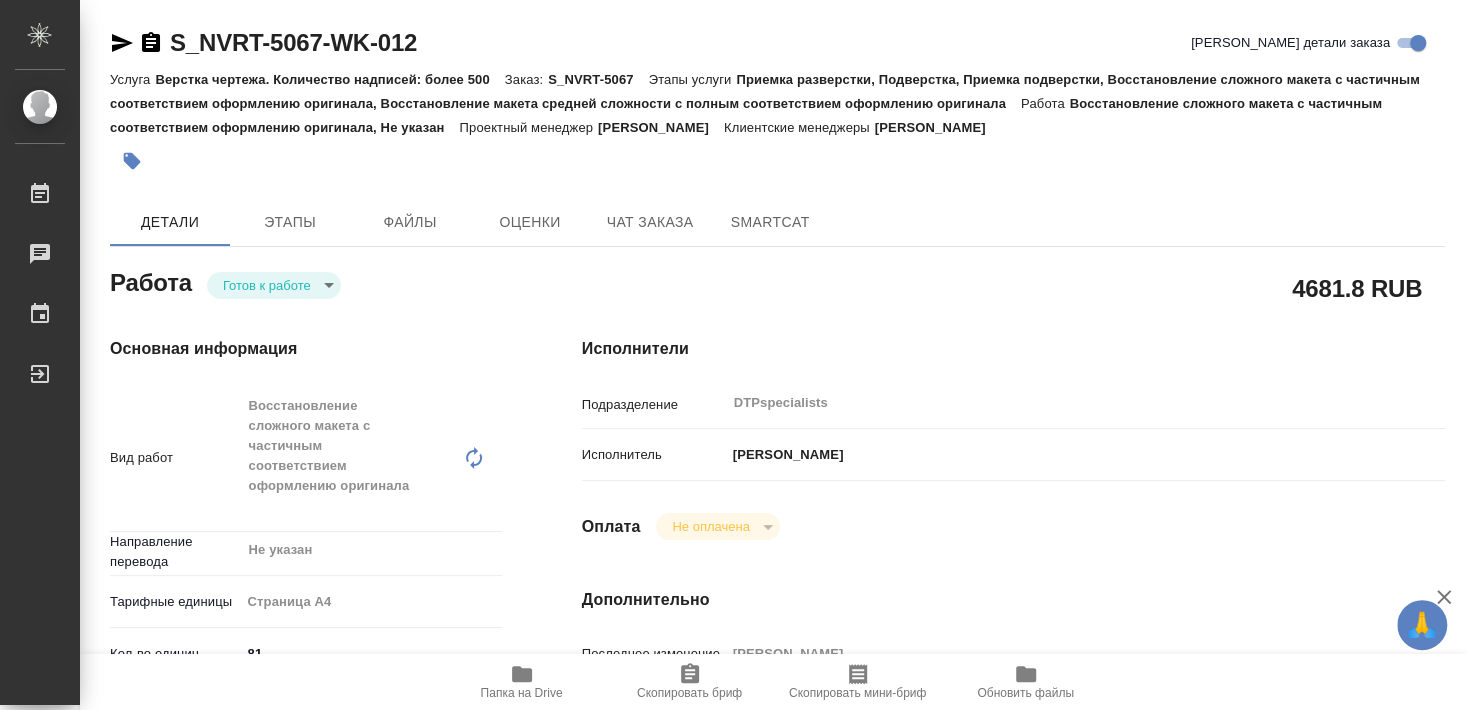 type on "x" 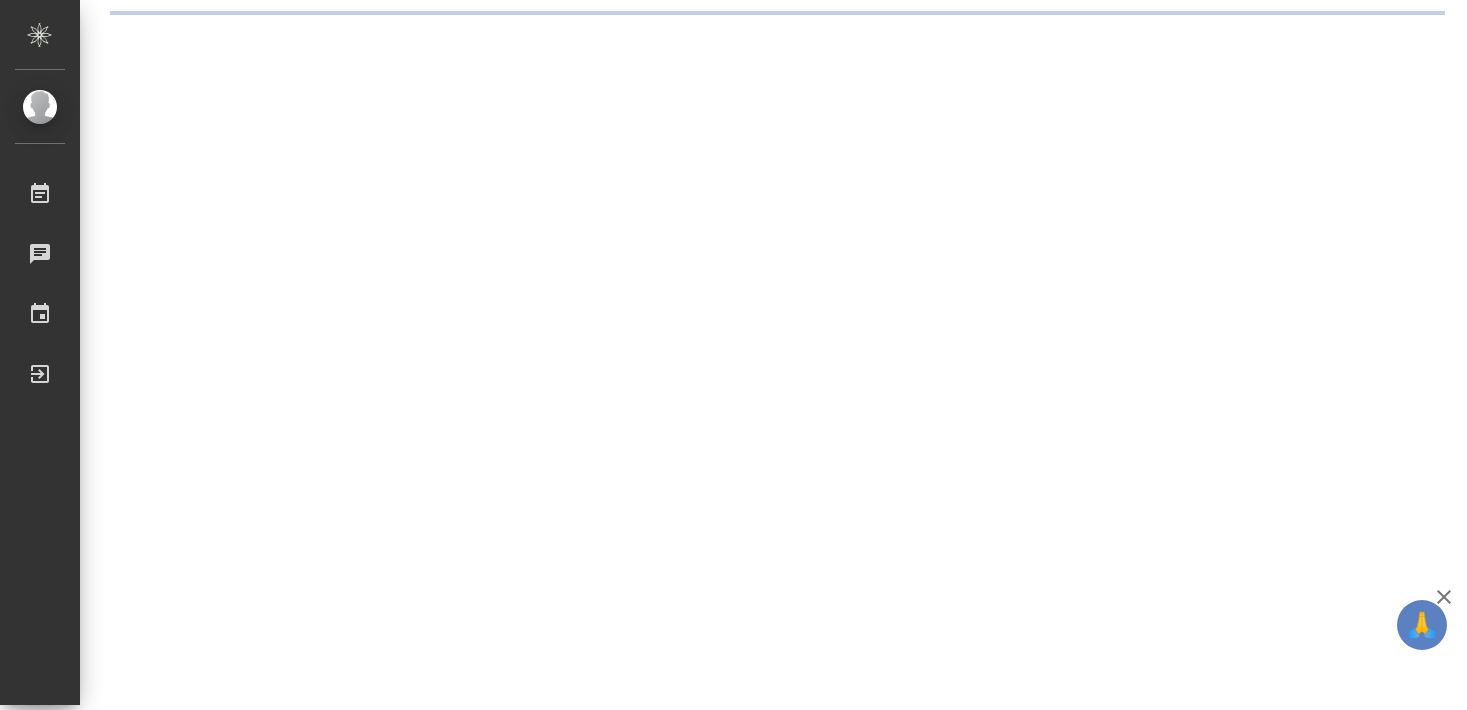 scroll, scrollTop: 0, scrollLeft: 0, axis: both 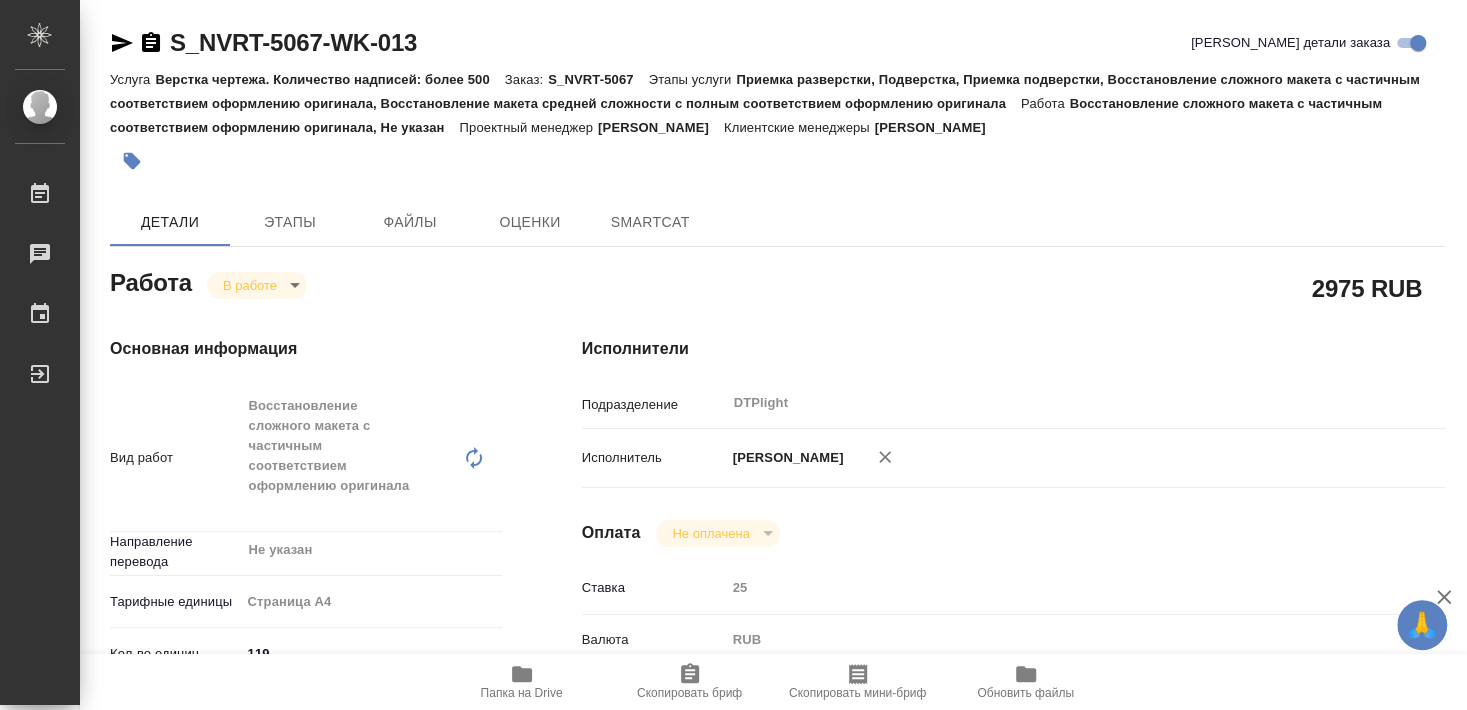 type on "x" 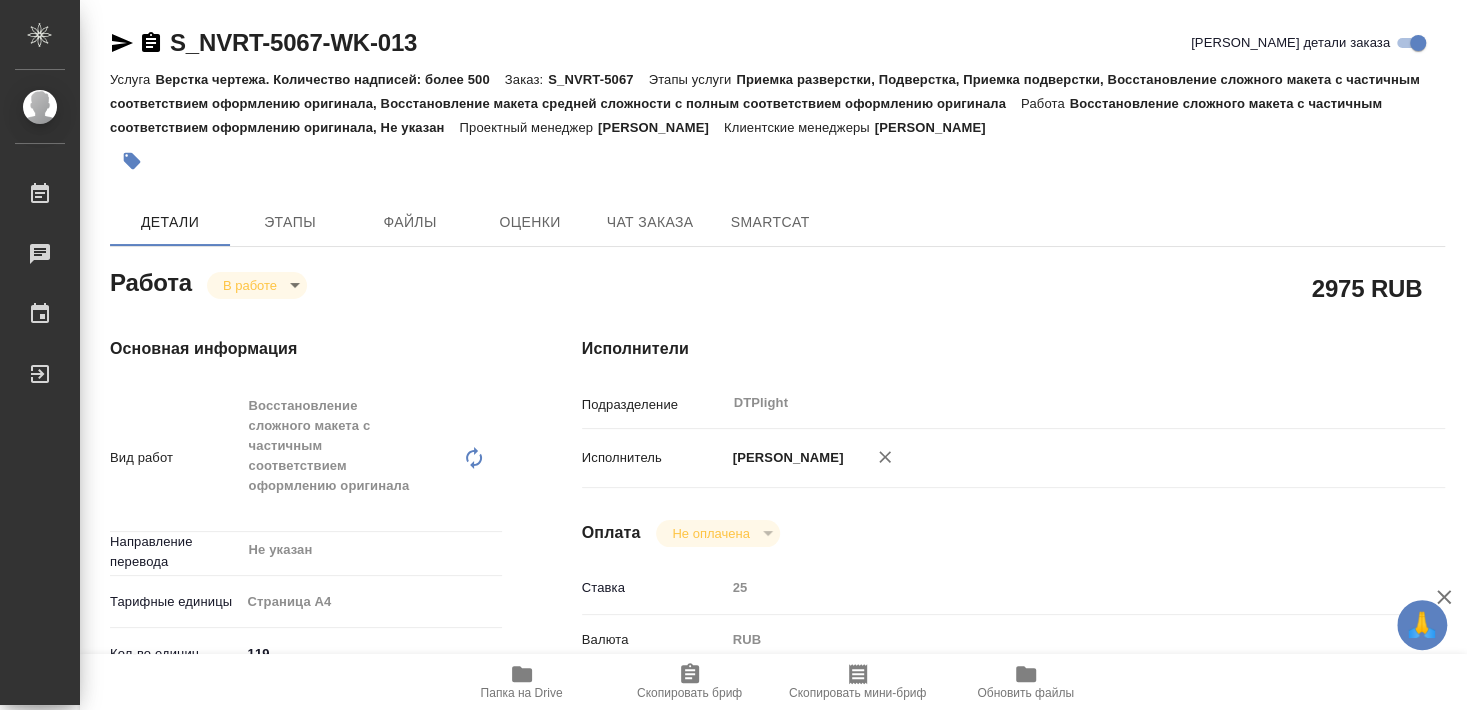 type on "x" 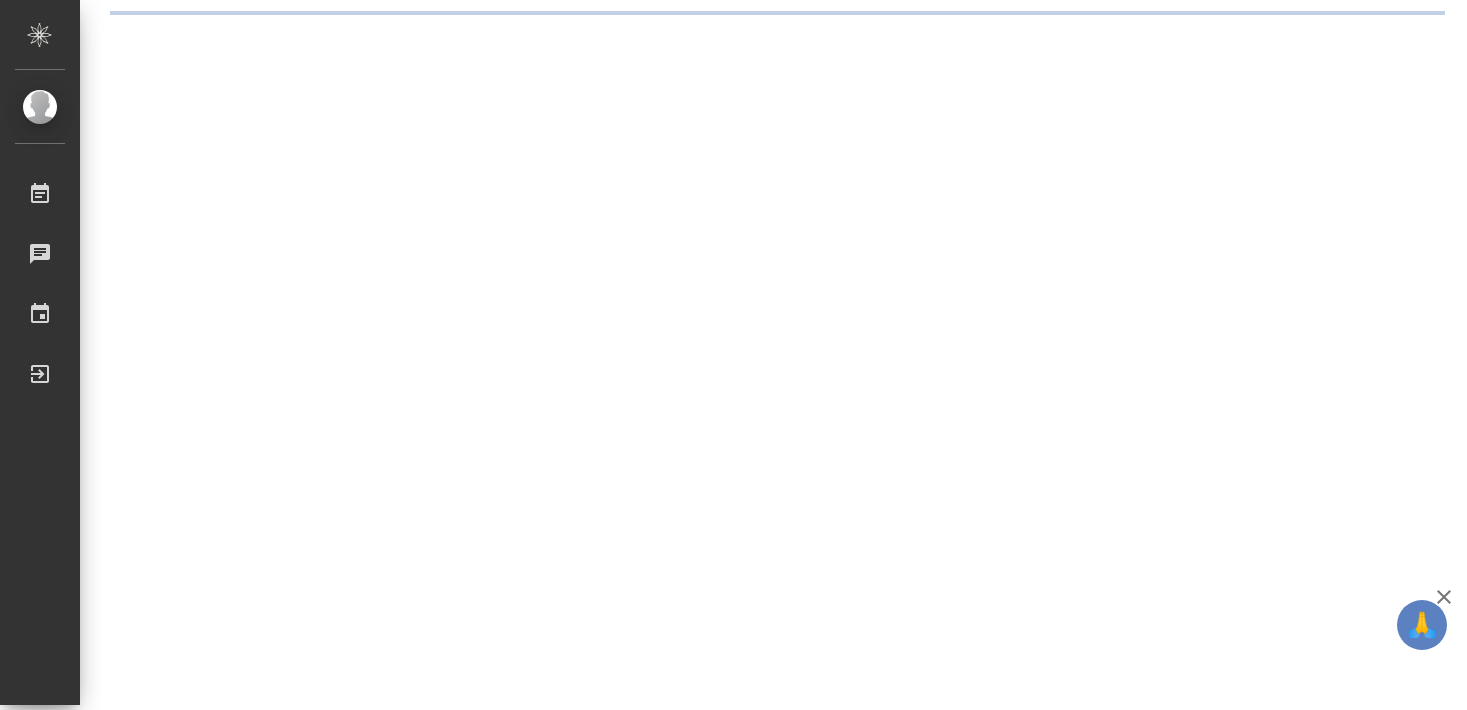 scroll, scrollTop: 0, scrollLeft: 0, axis: both 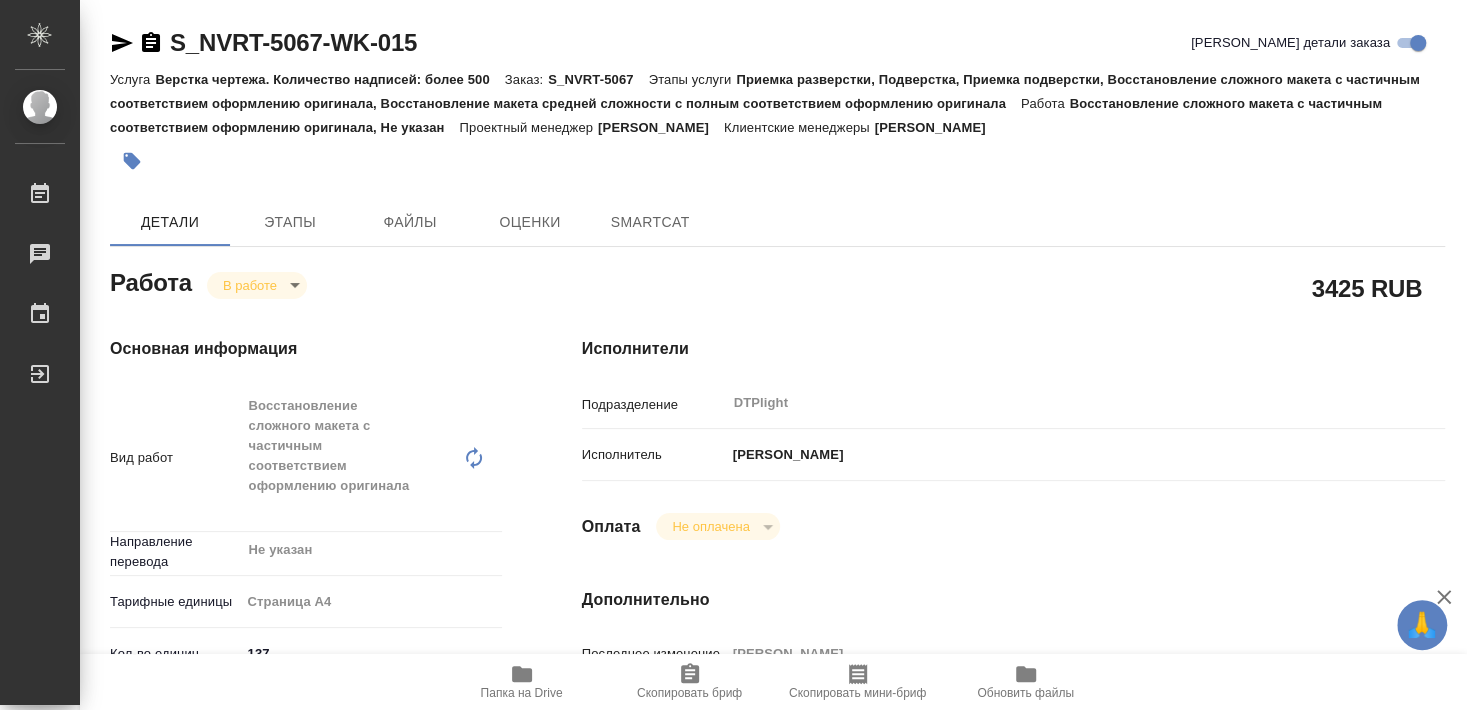type on "x" 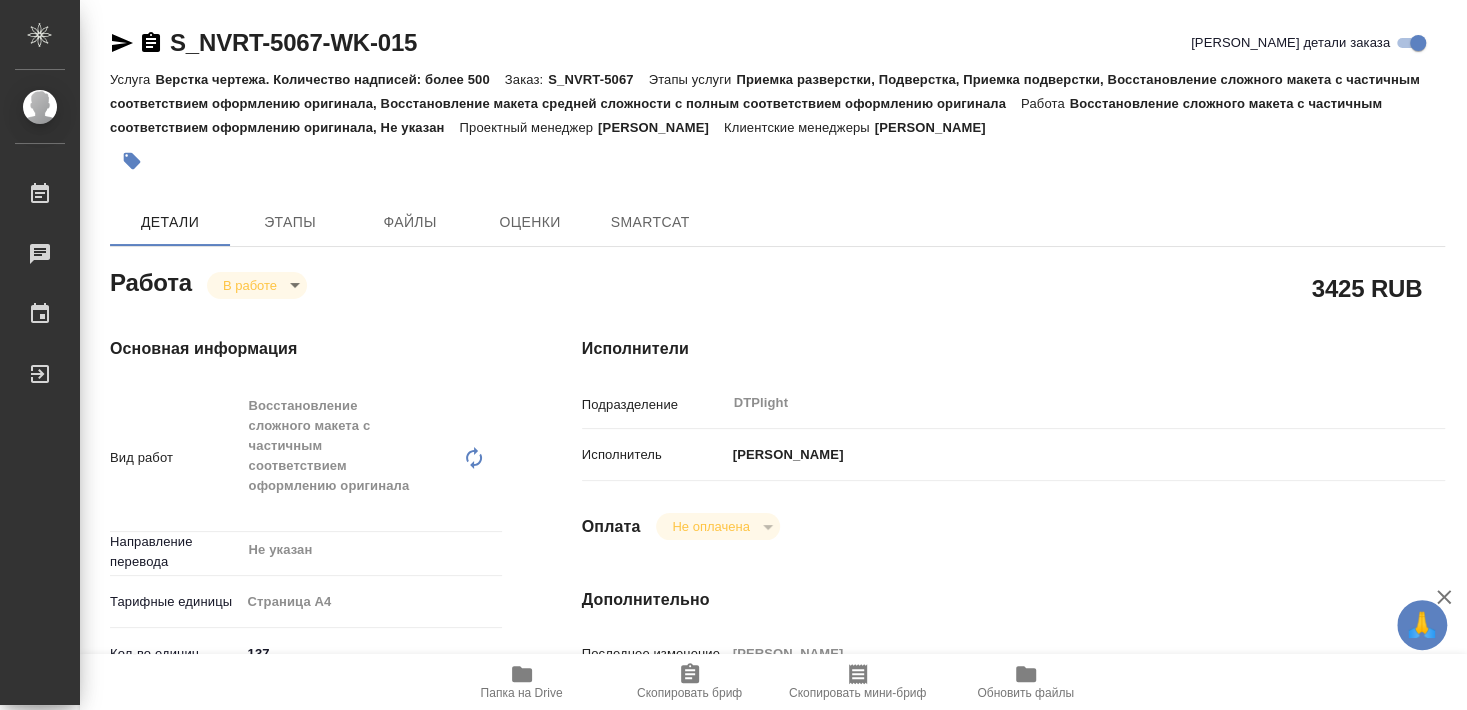 type on "x" 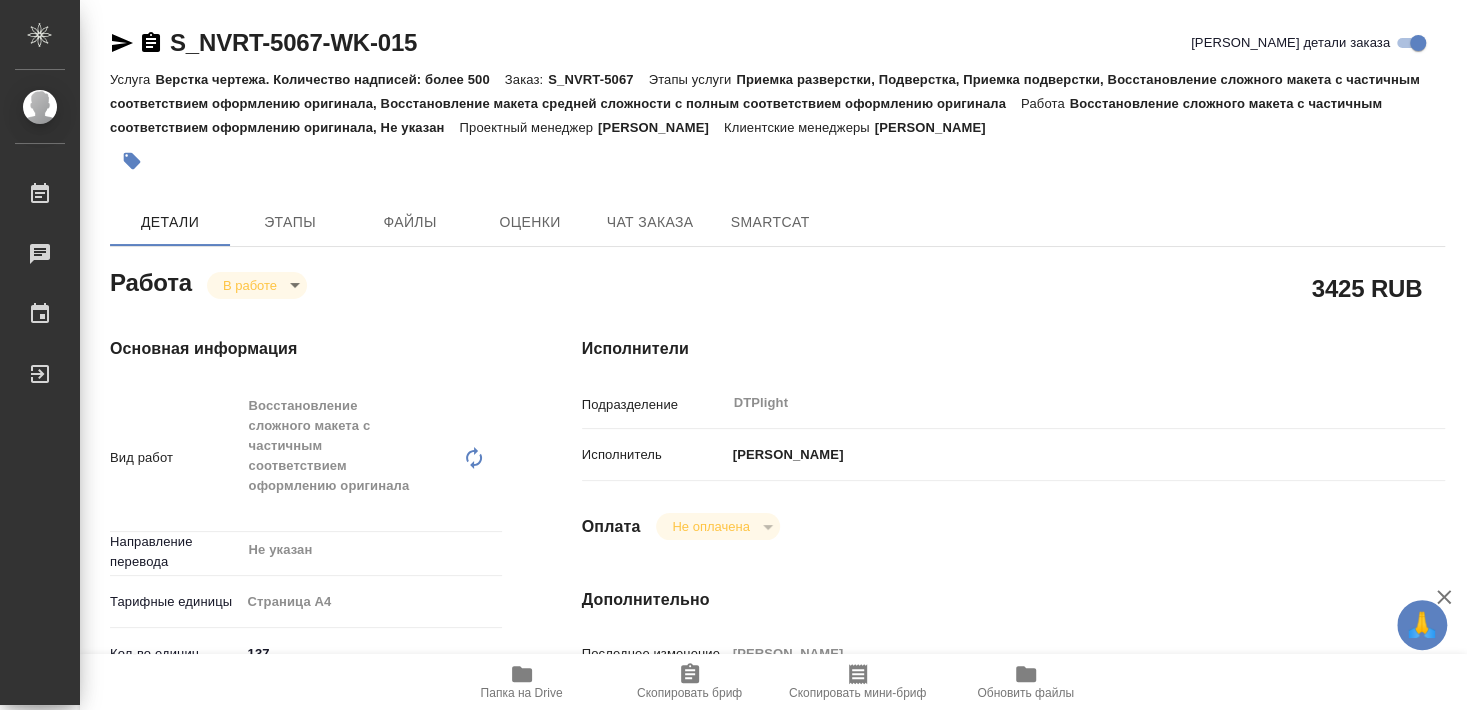 type on "x" 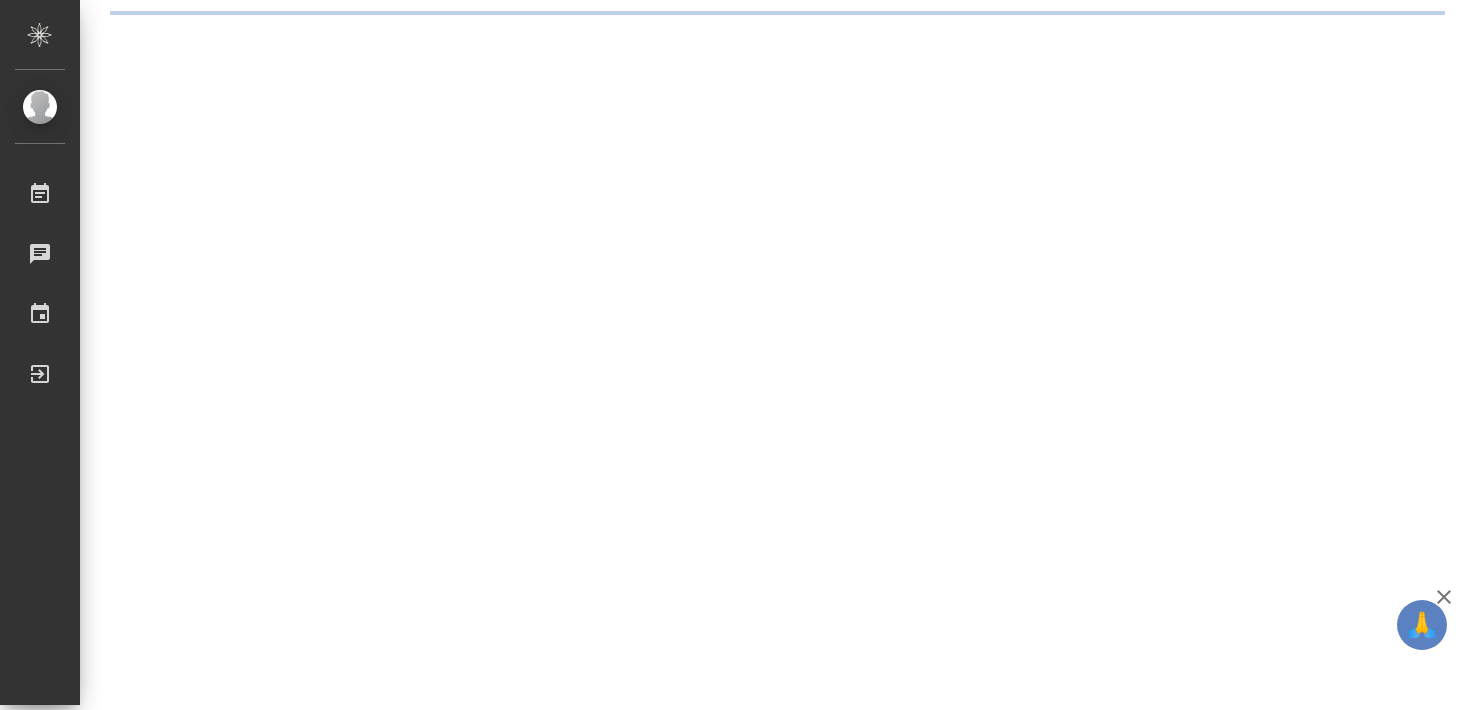 scroll, scrollTop: 0, scrollLeft: 0, axis: both 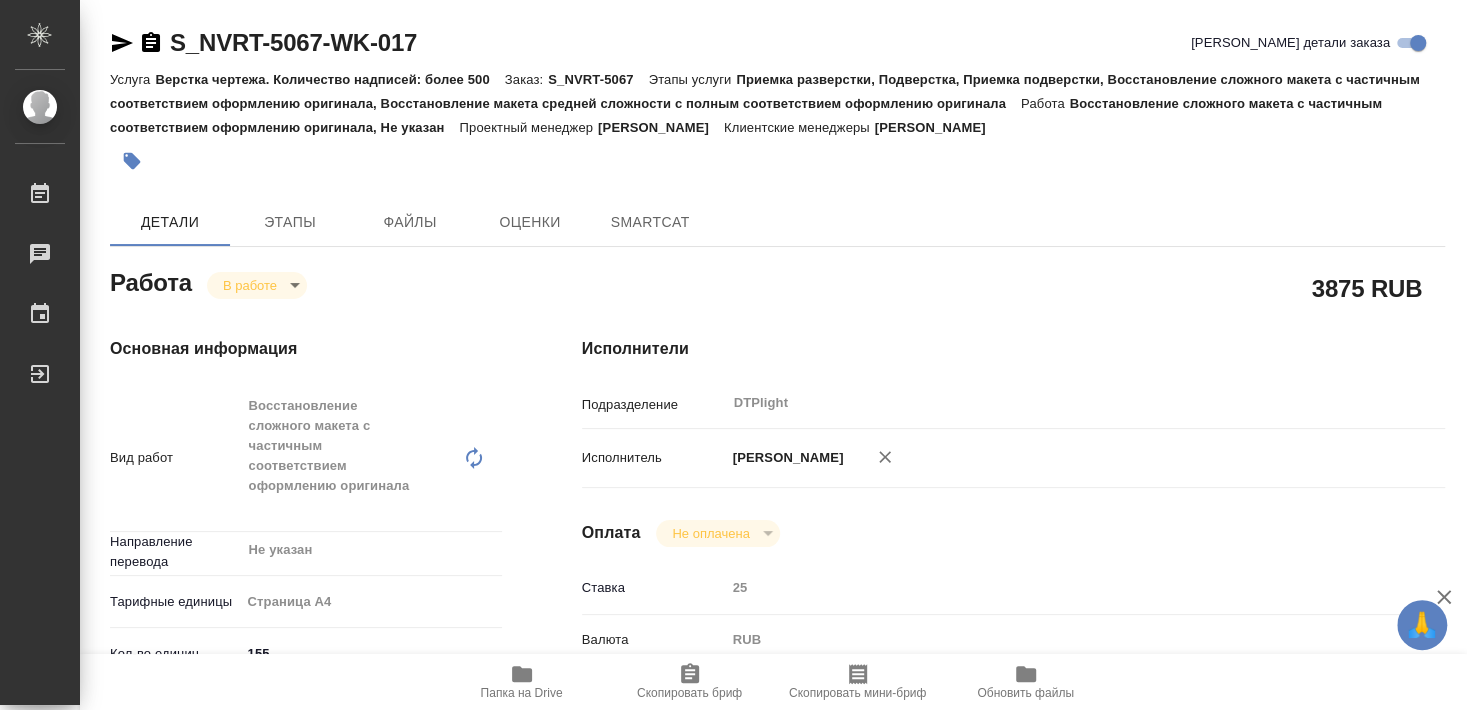 type on "x" 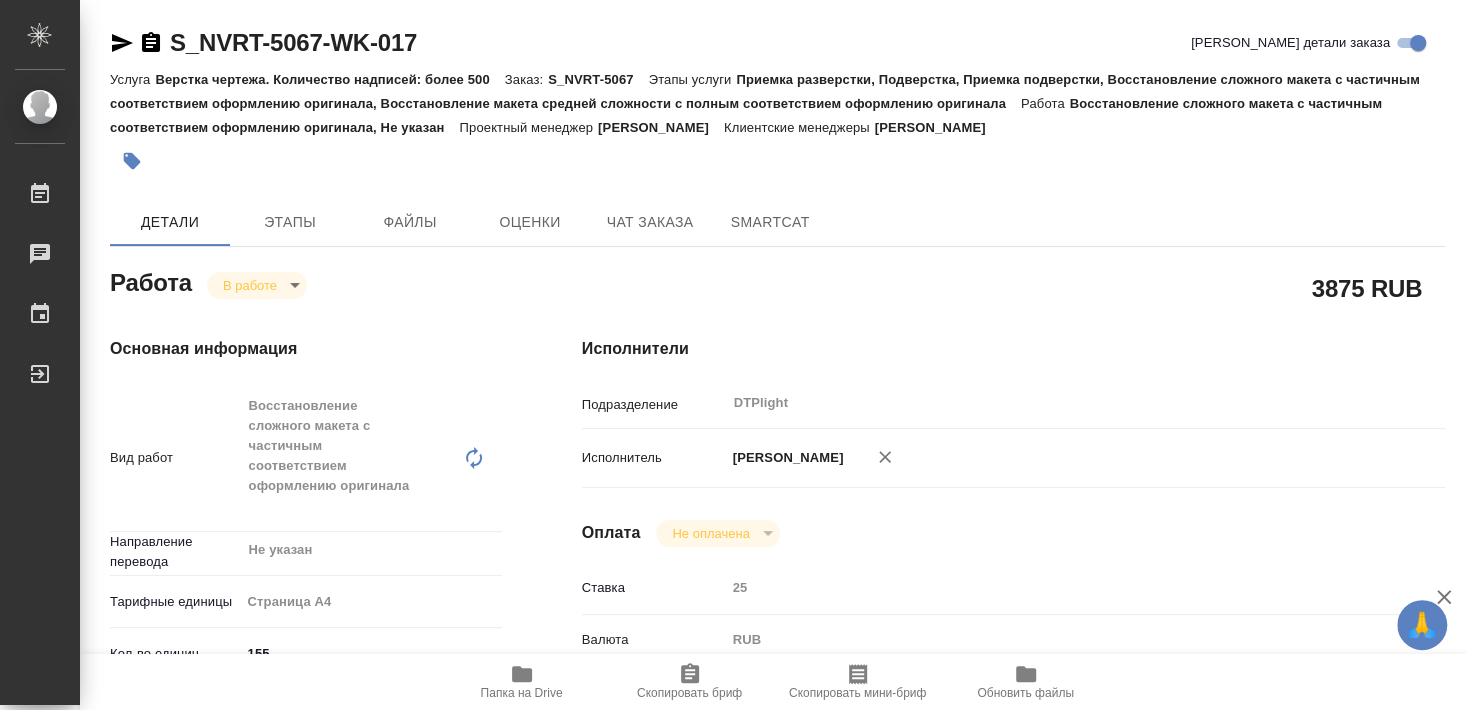 type on "x" 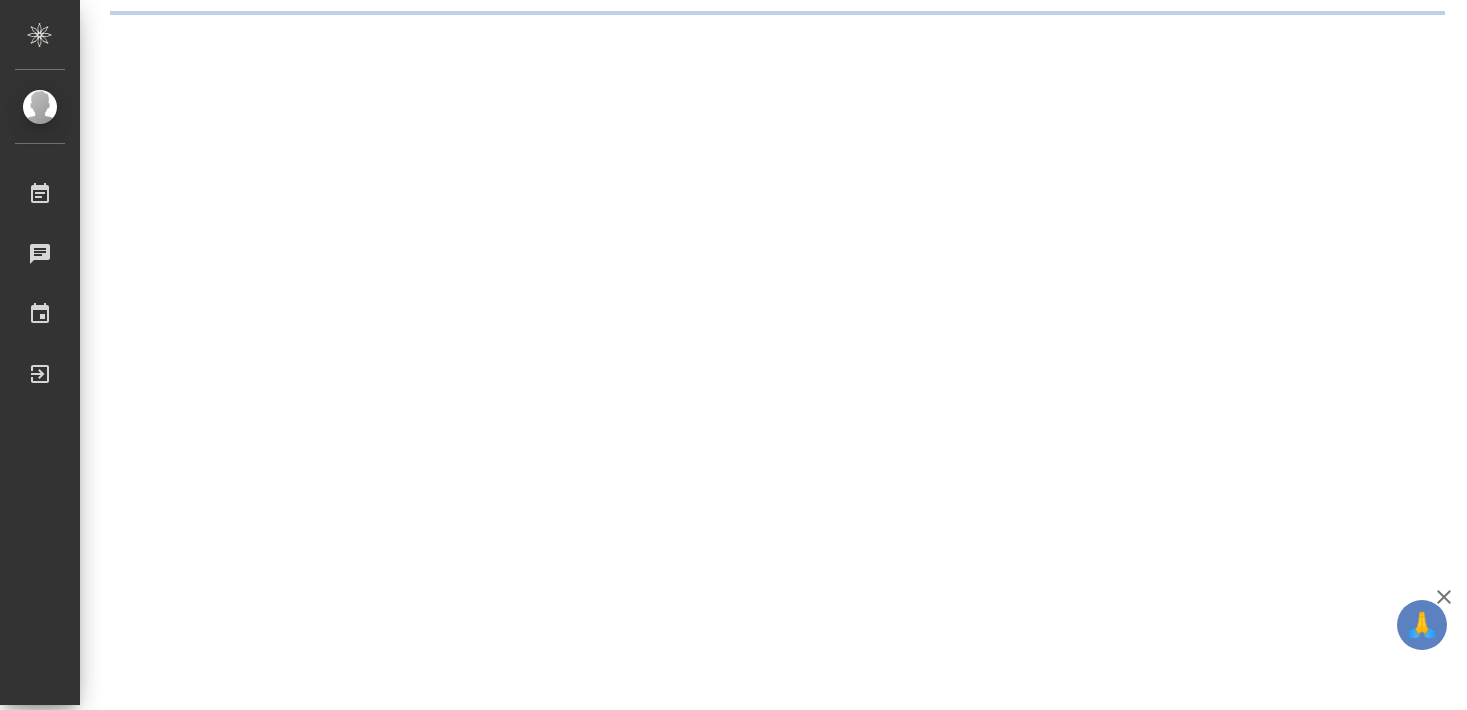 scroll, scrollTop: 0, scrollLeft: 0, axis: both 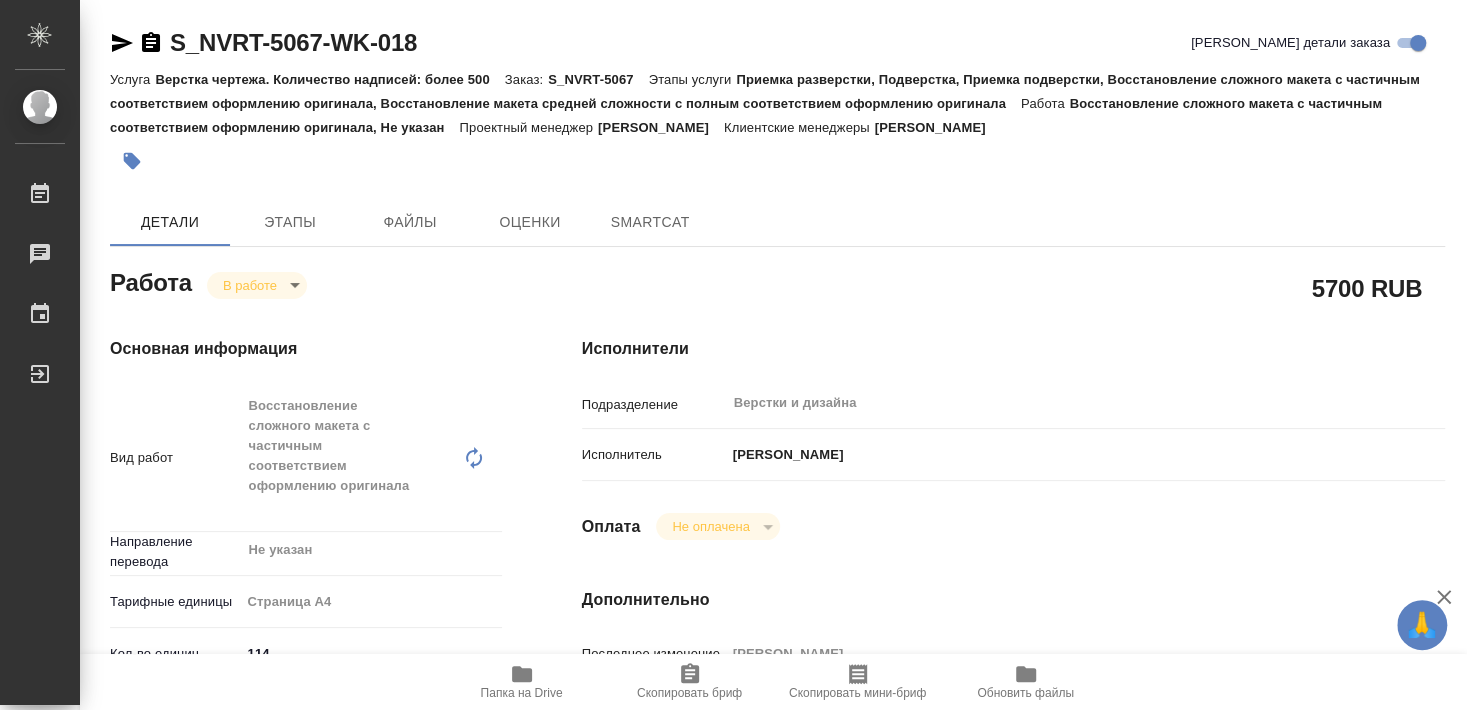 type on "x" 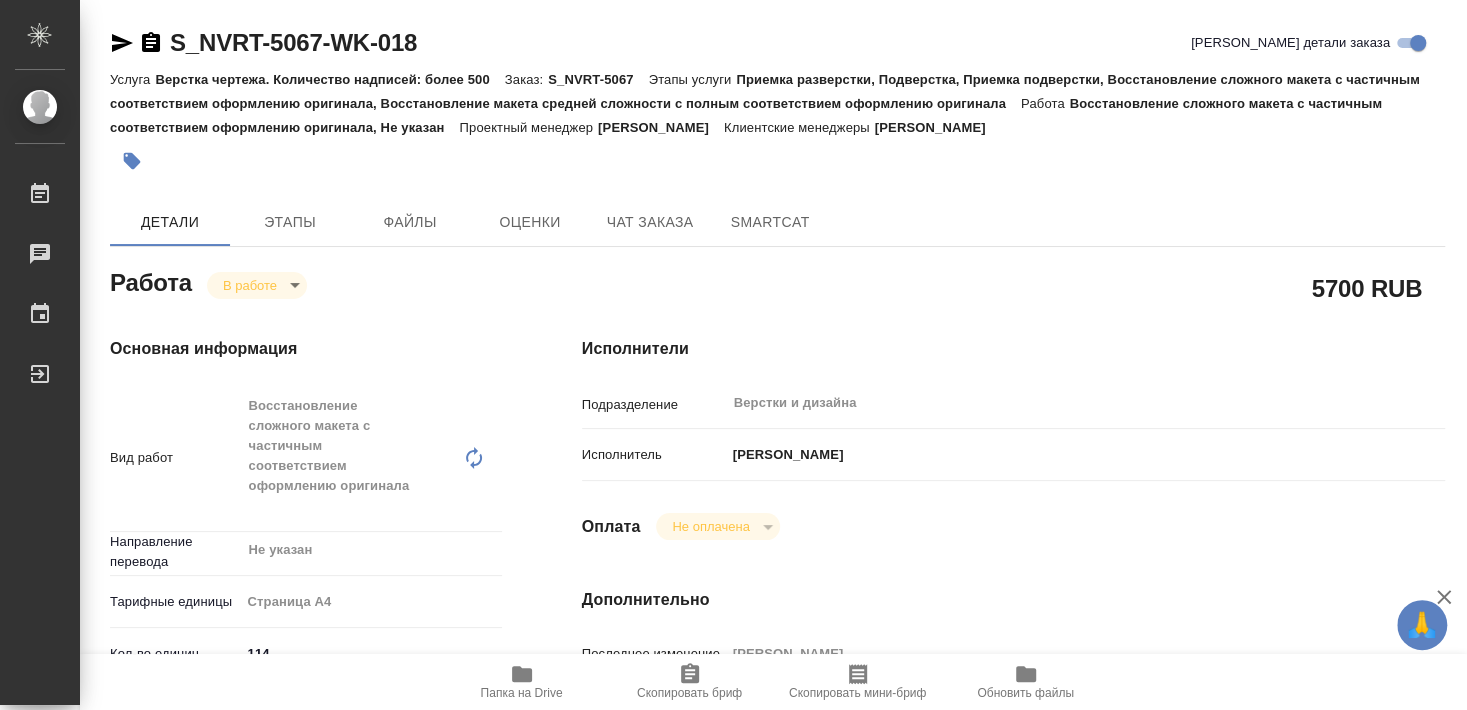 type on "x" 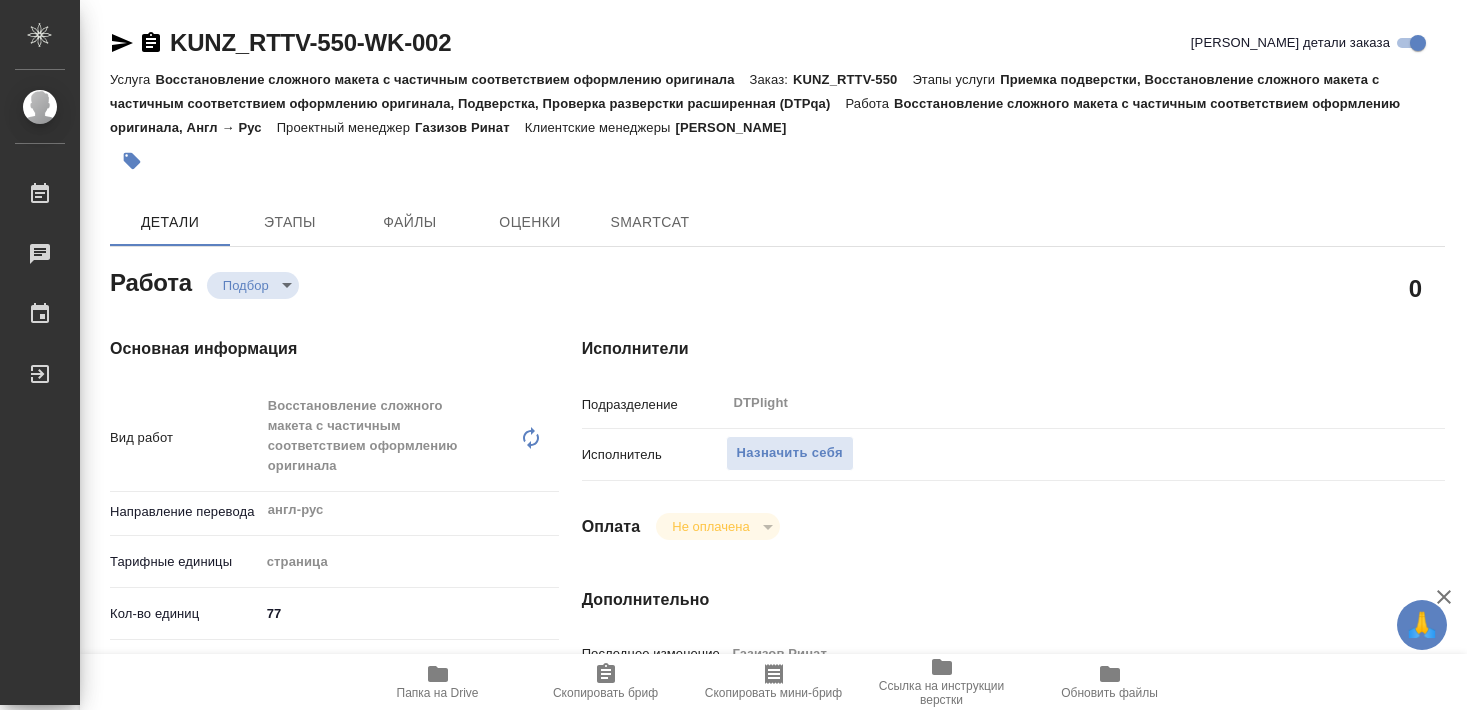 type on "x" 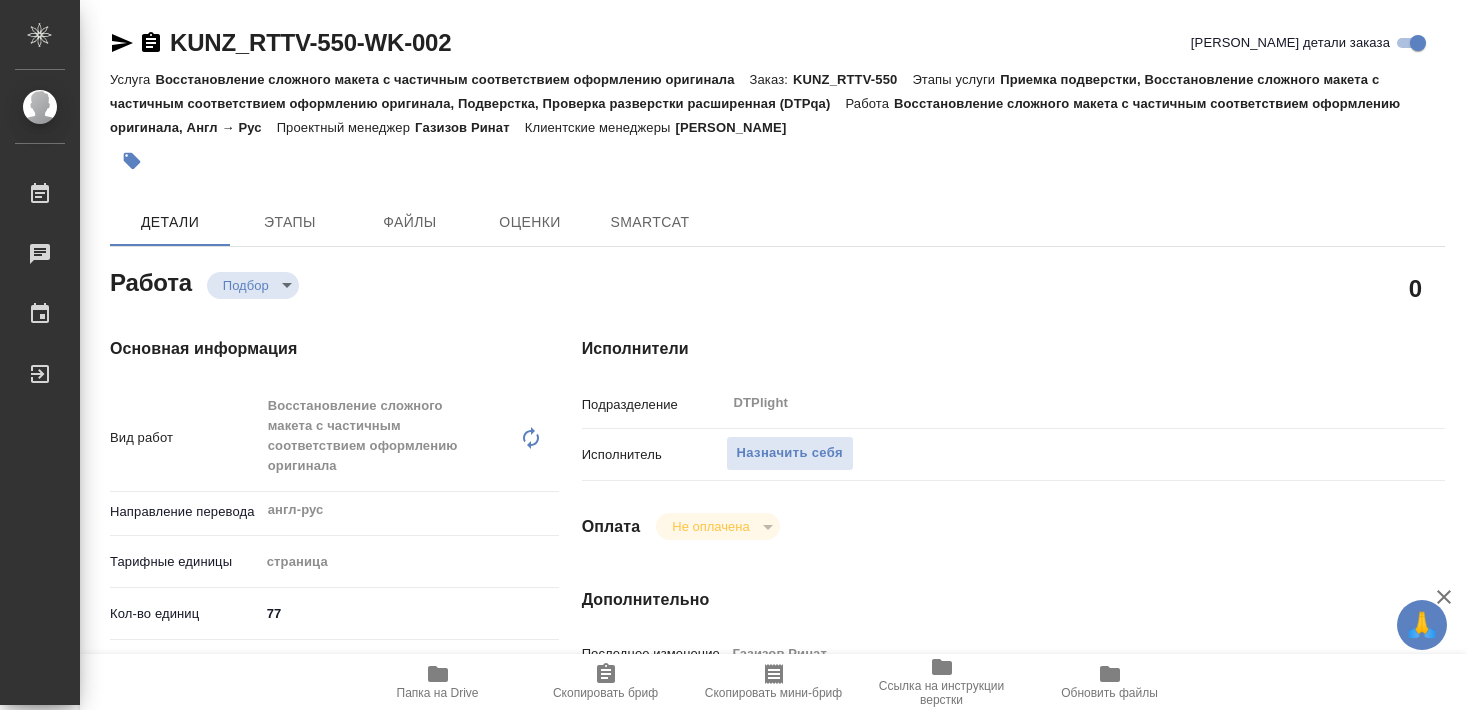 type on "x" 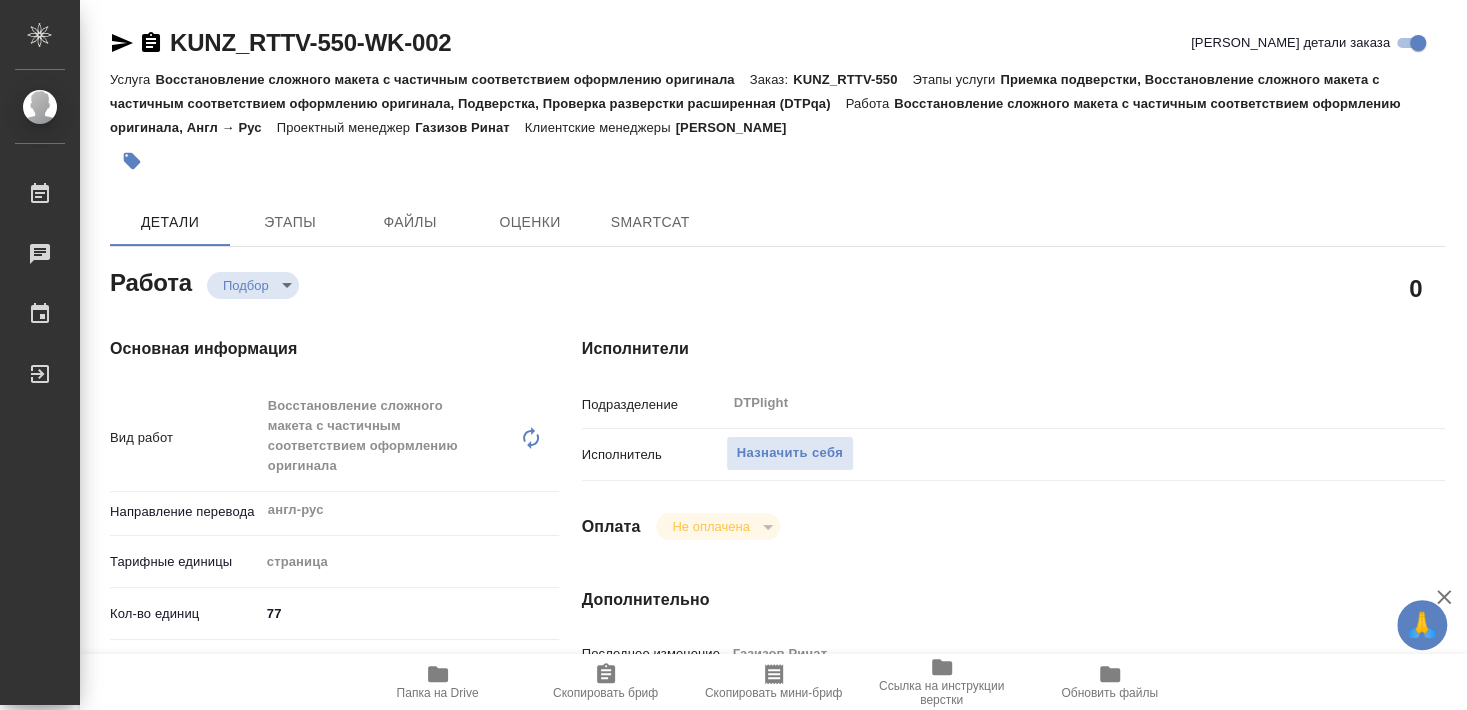 type on "x" 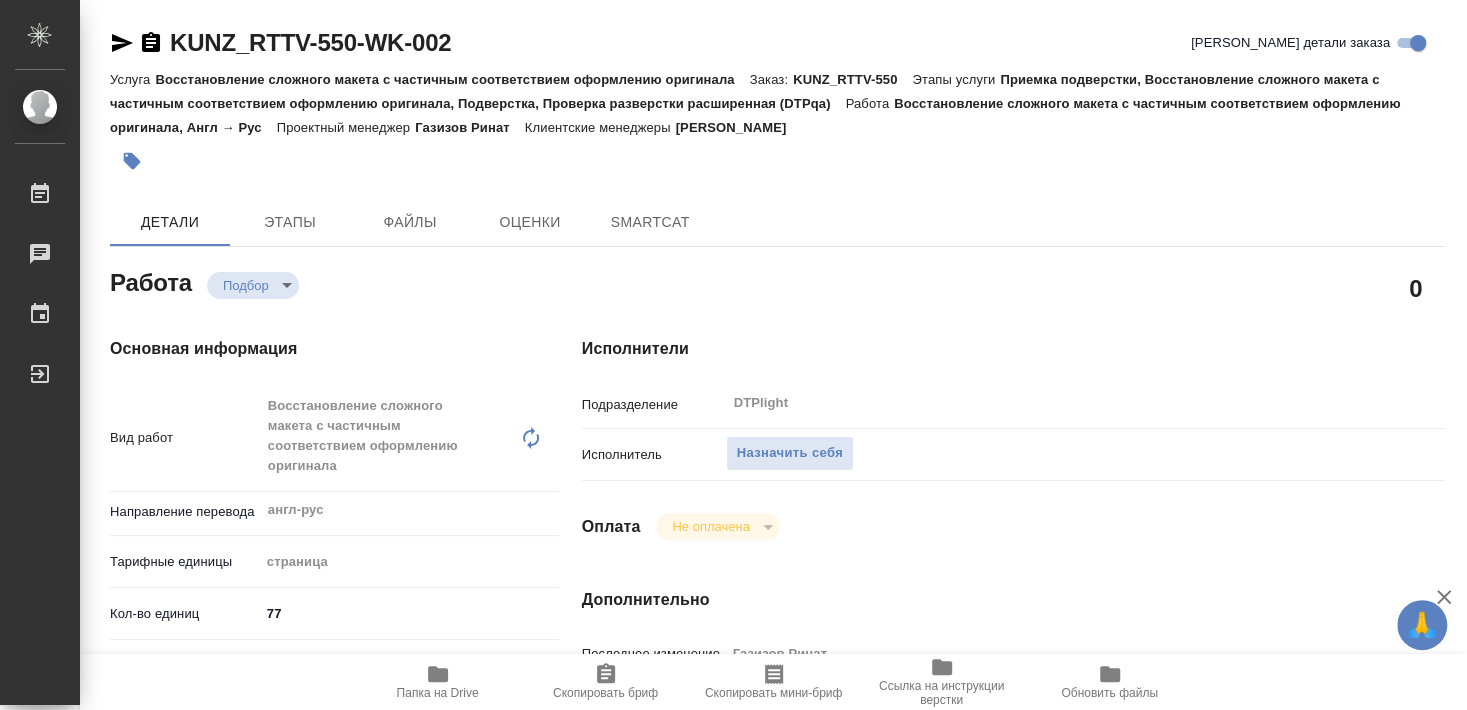 type on "x" 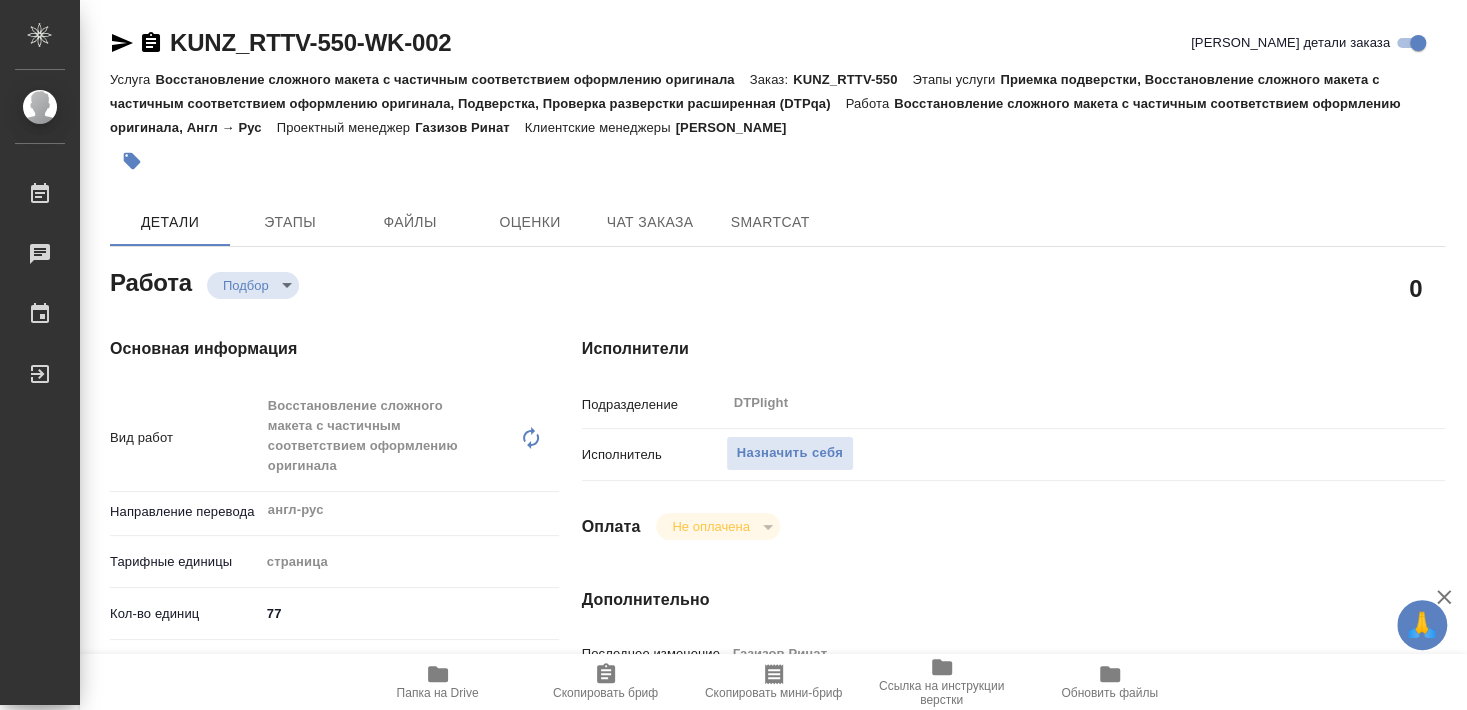 type on "x" 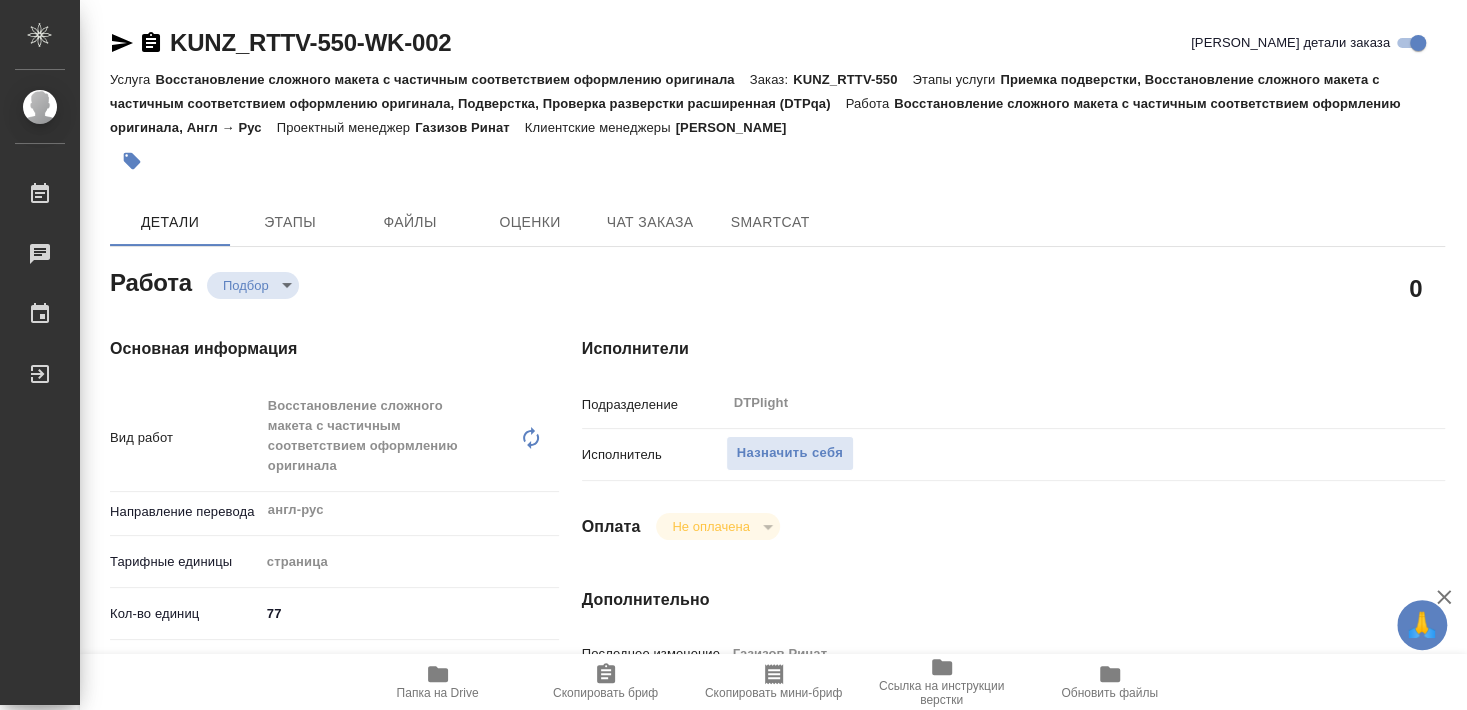 type on "x" 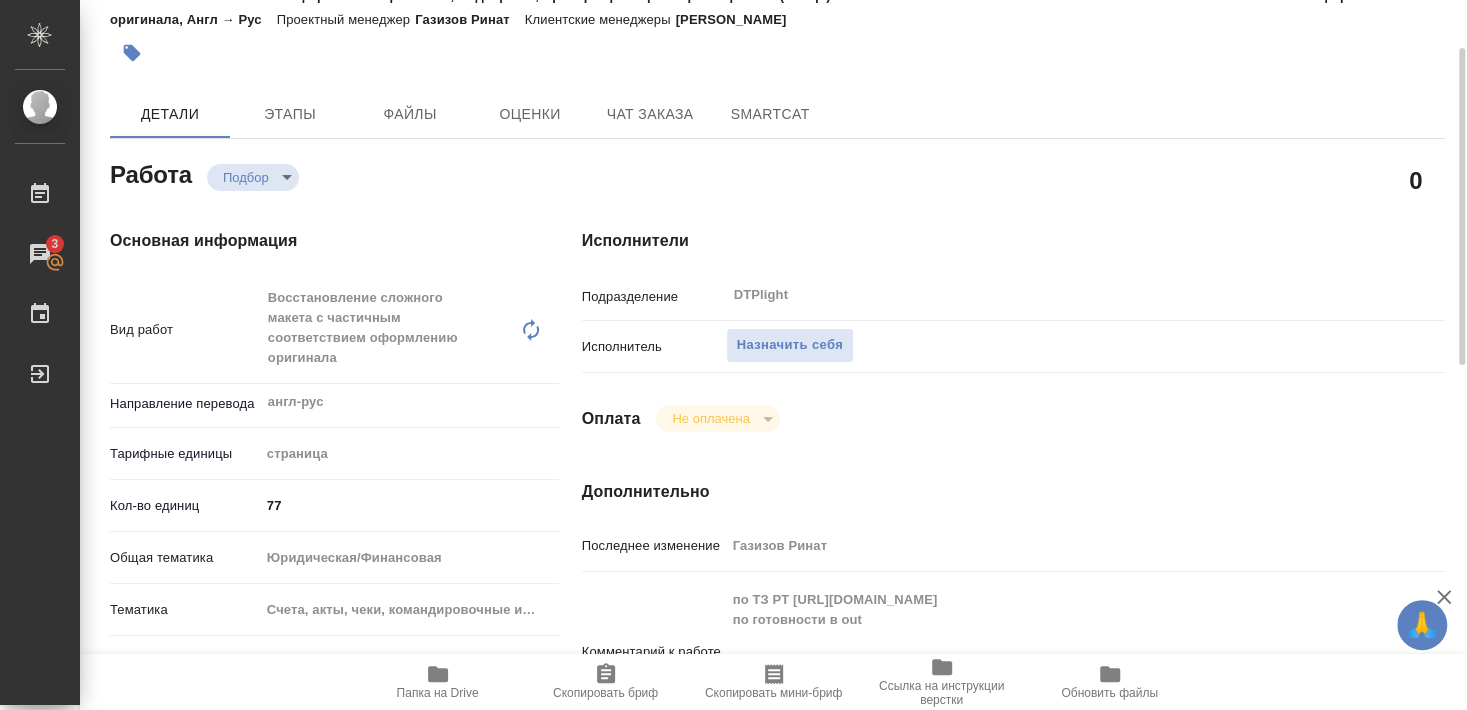 scroll, scrollTop: 216, scrollLeft: 0, axis: vertical 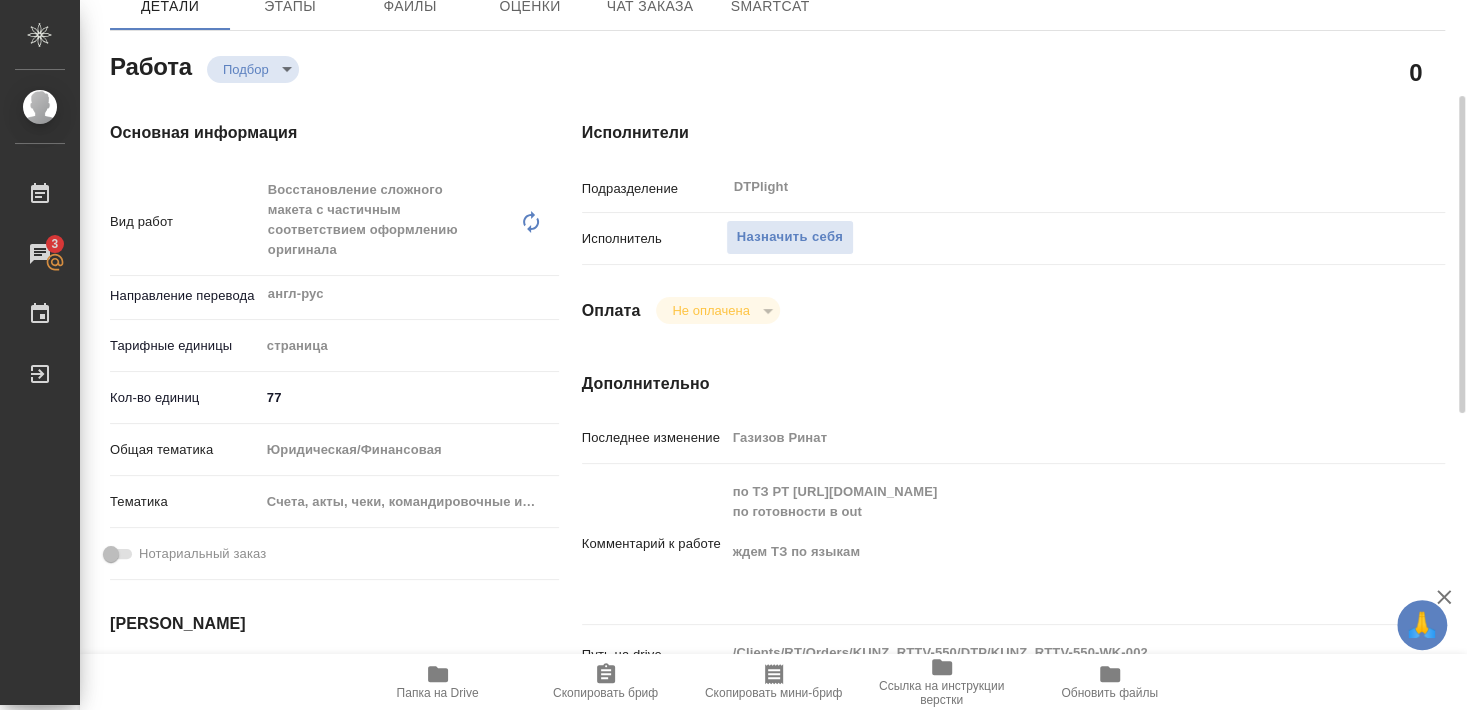 click 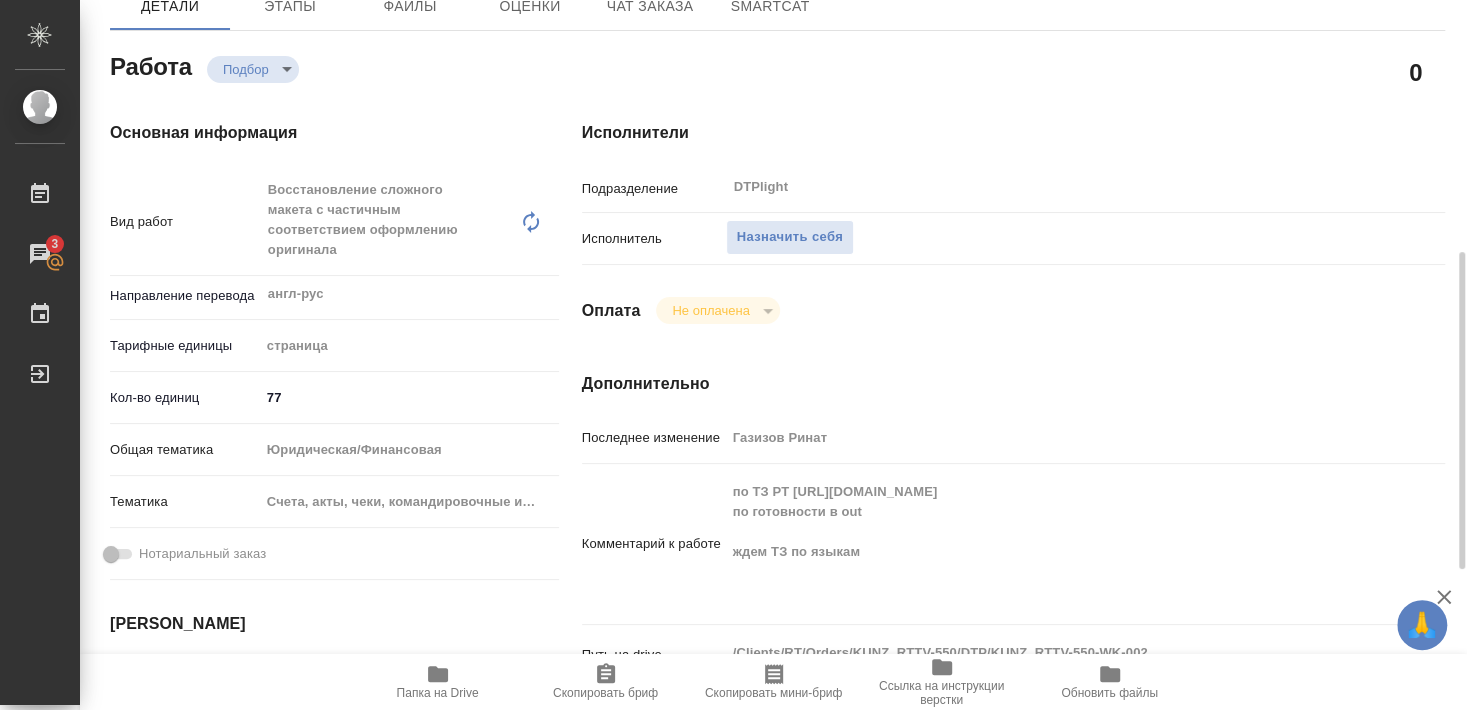 scroll, scrollTop: 324, scrollLeft: 0, axis: vertical 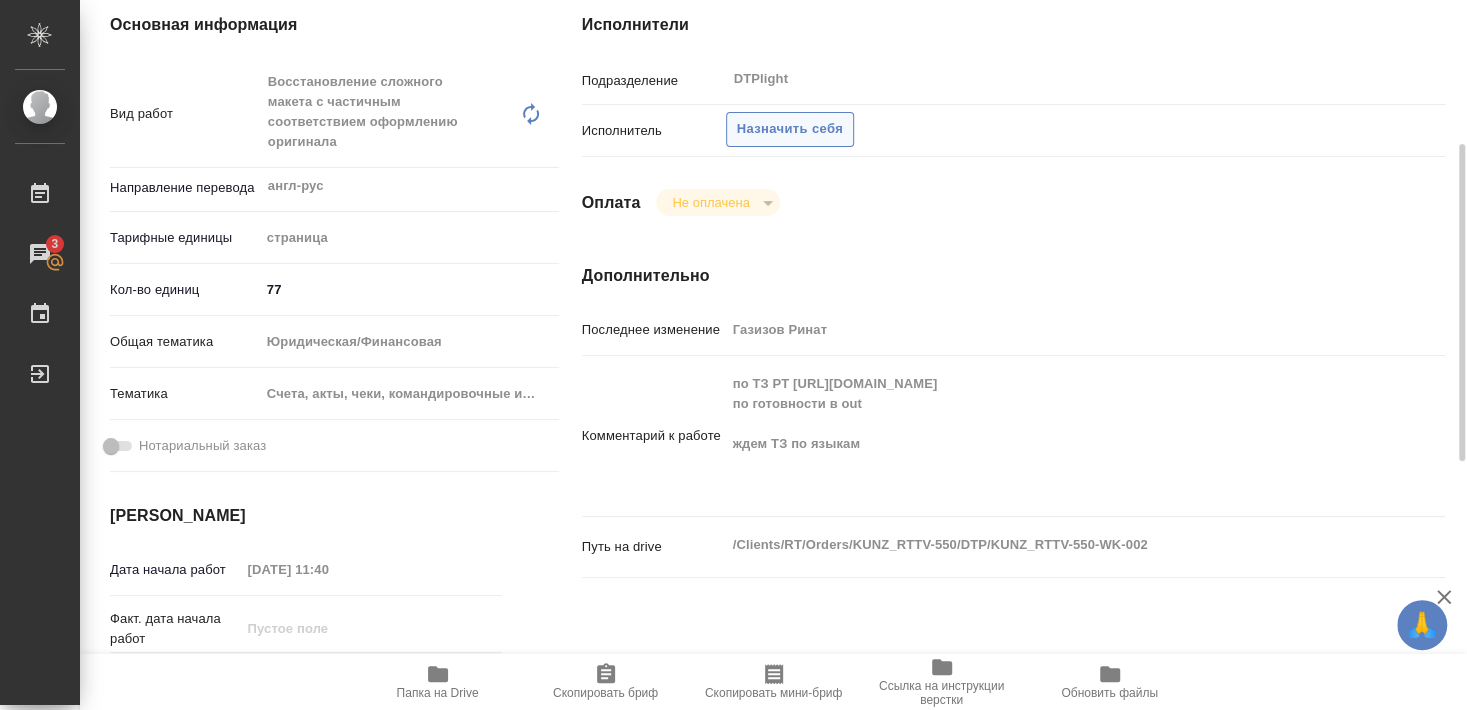 click on "Назначить себя" at bounding box center [790, 129] 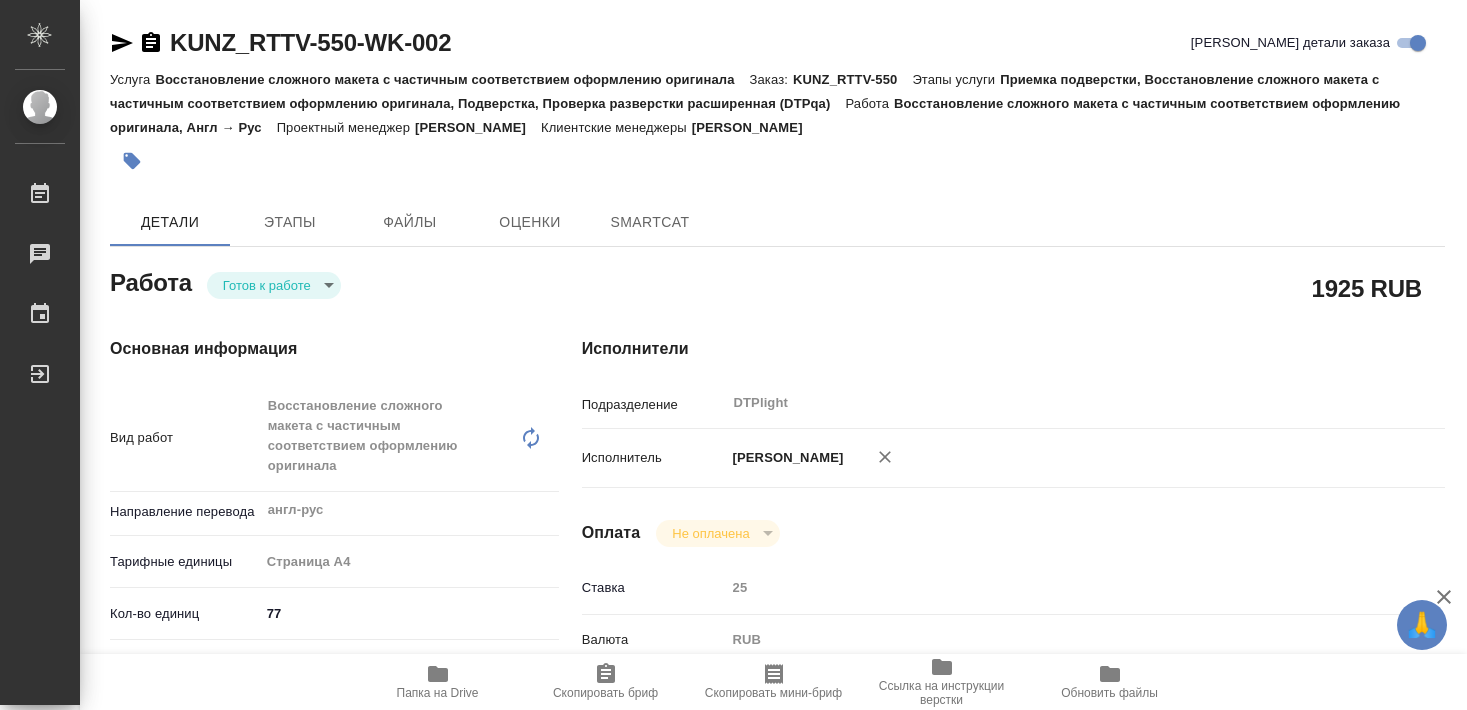 scroll, scrollTop: 0, scrollLeft: 0, axis: both 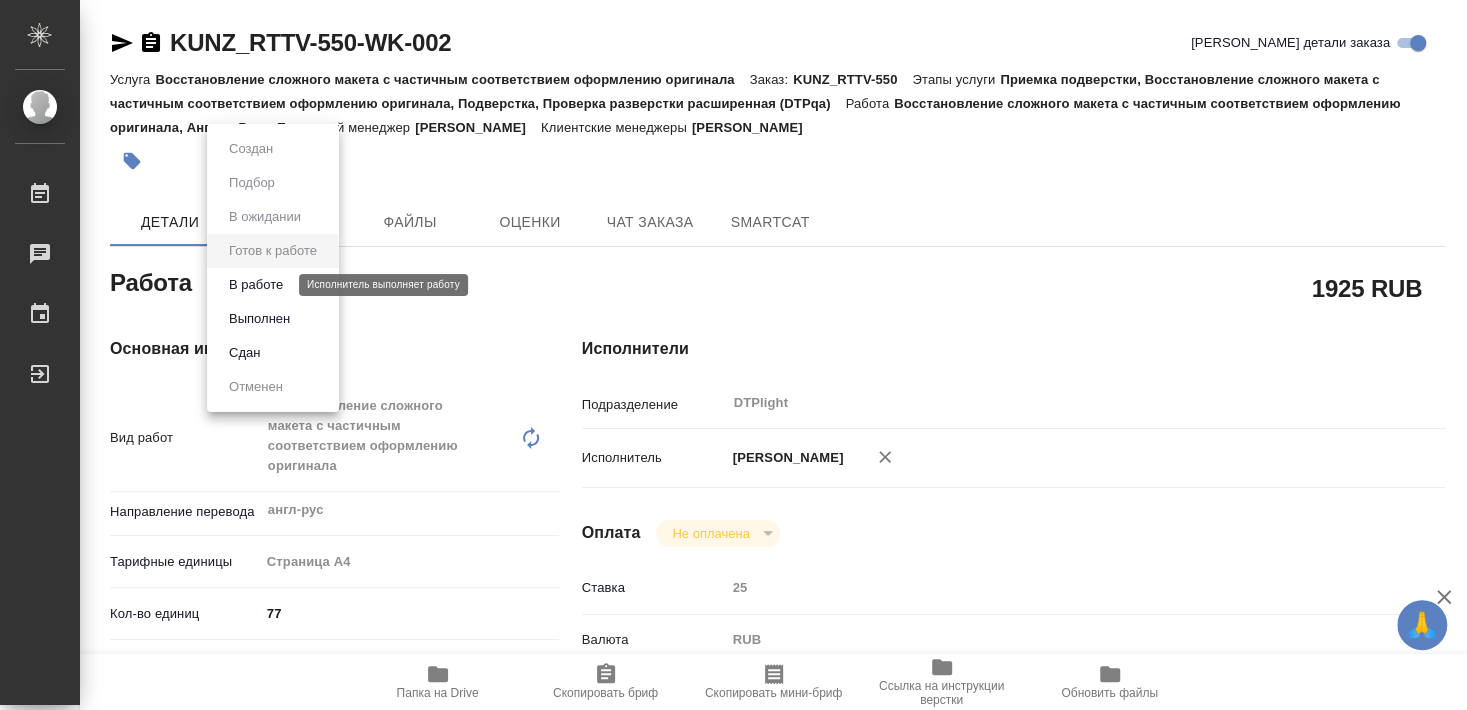 click on "В работе" at bounding box center (256, 285) 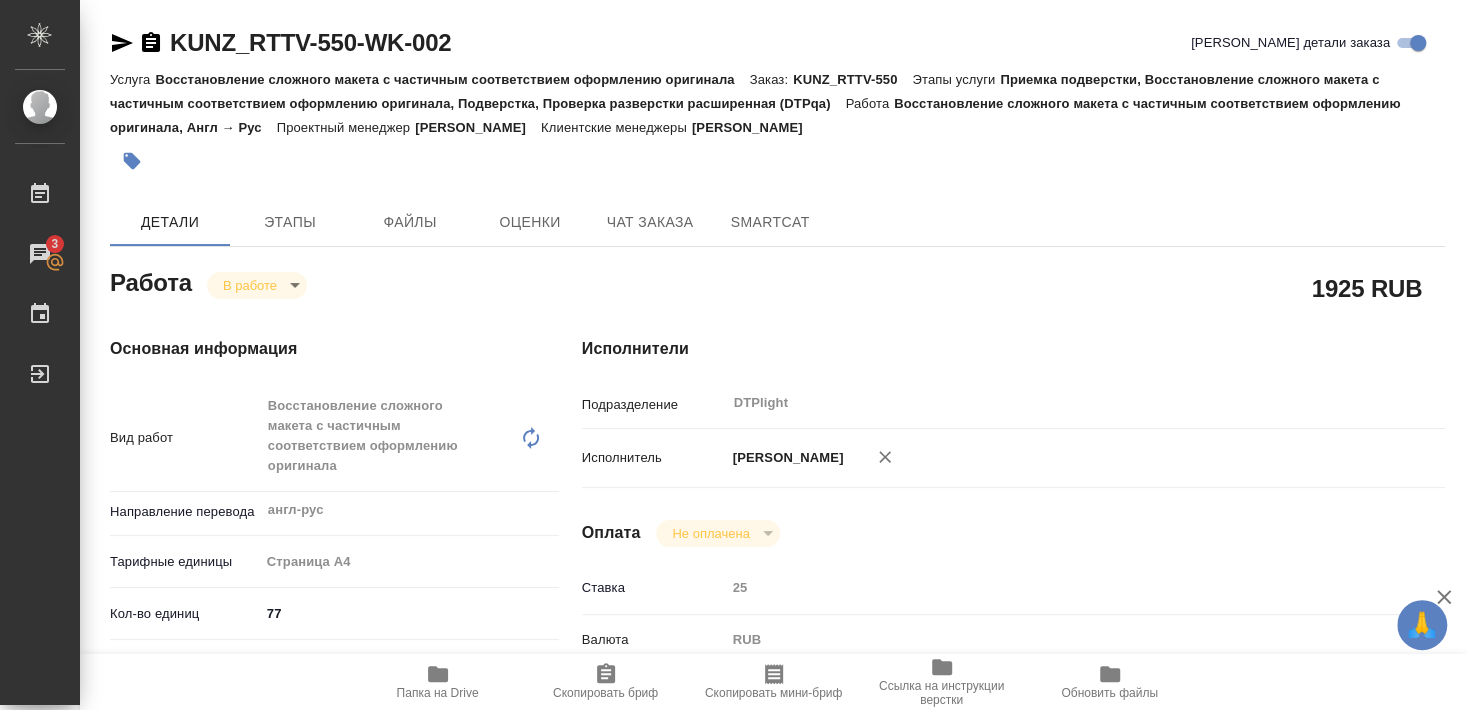 type on "x" 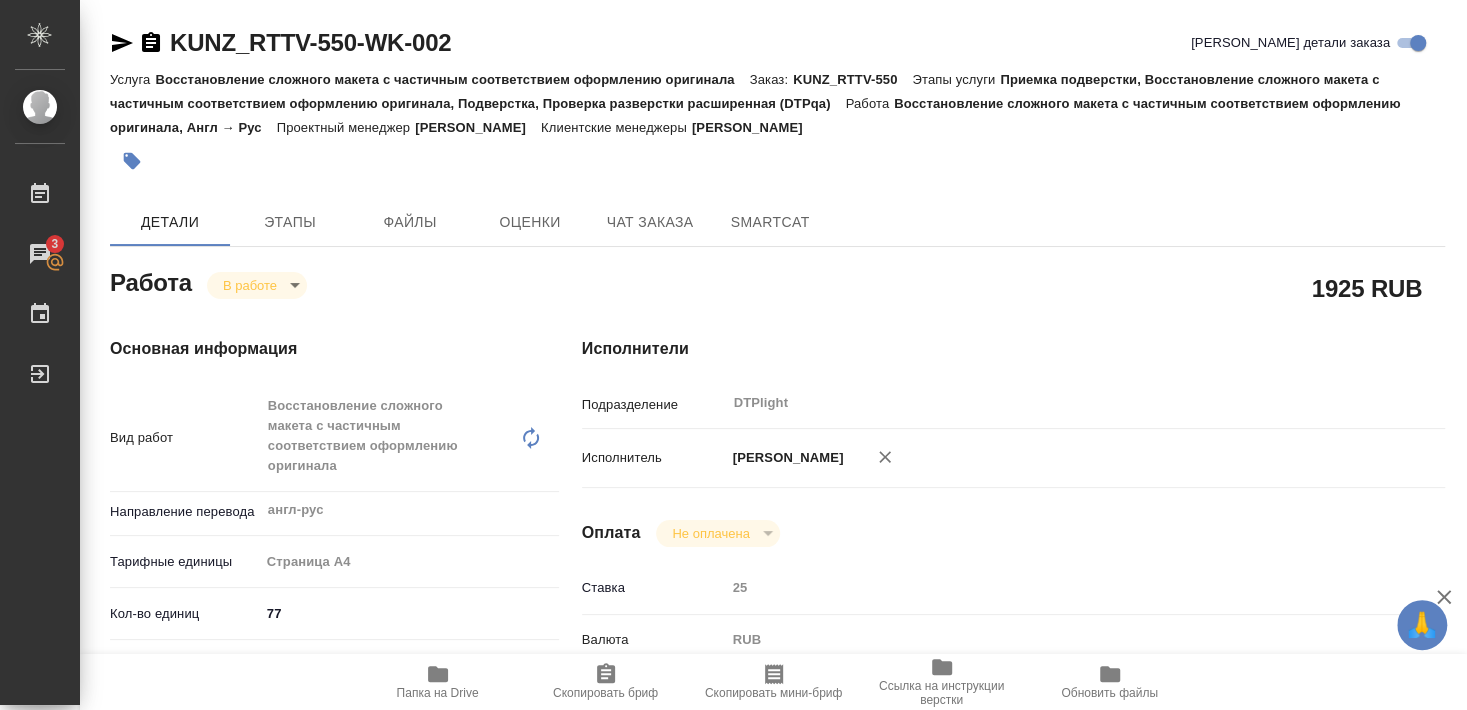 type on "x" 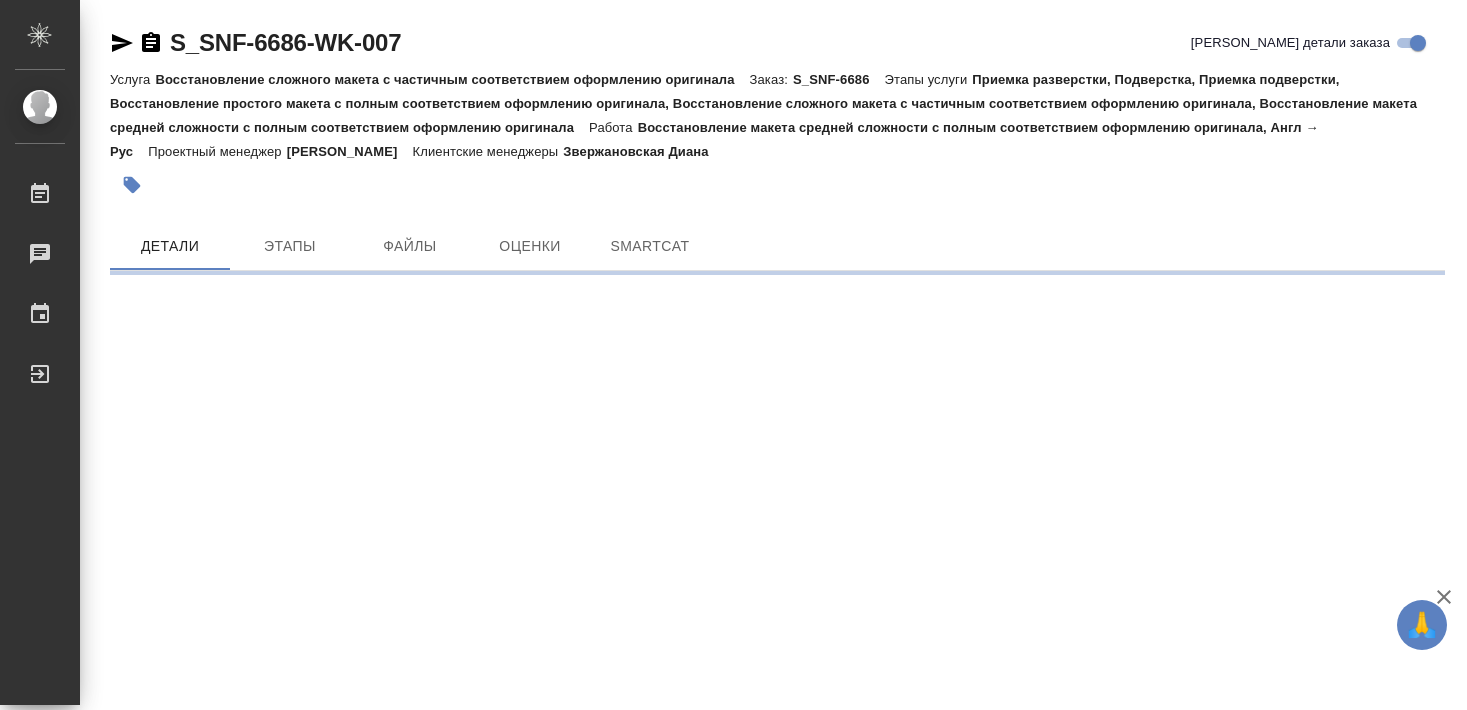 scroll, scrollTop: 0, scrollLeft: 0, axis: both 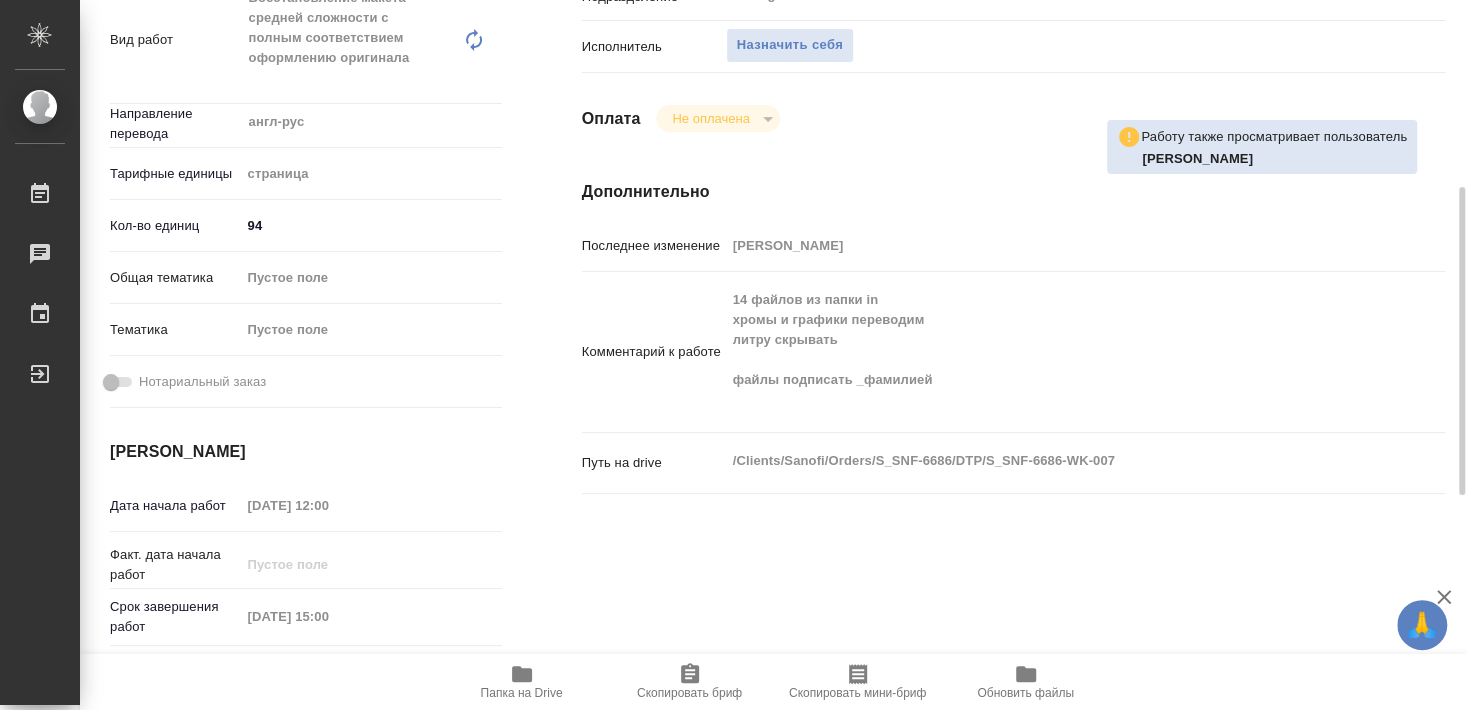type on "x" 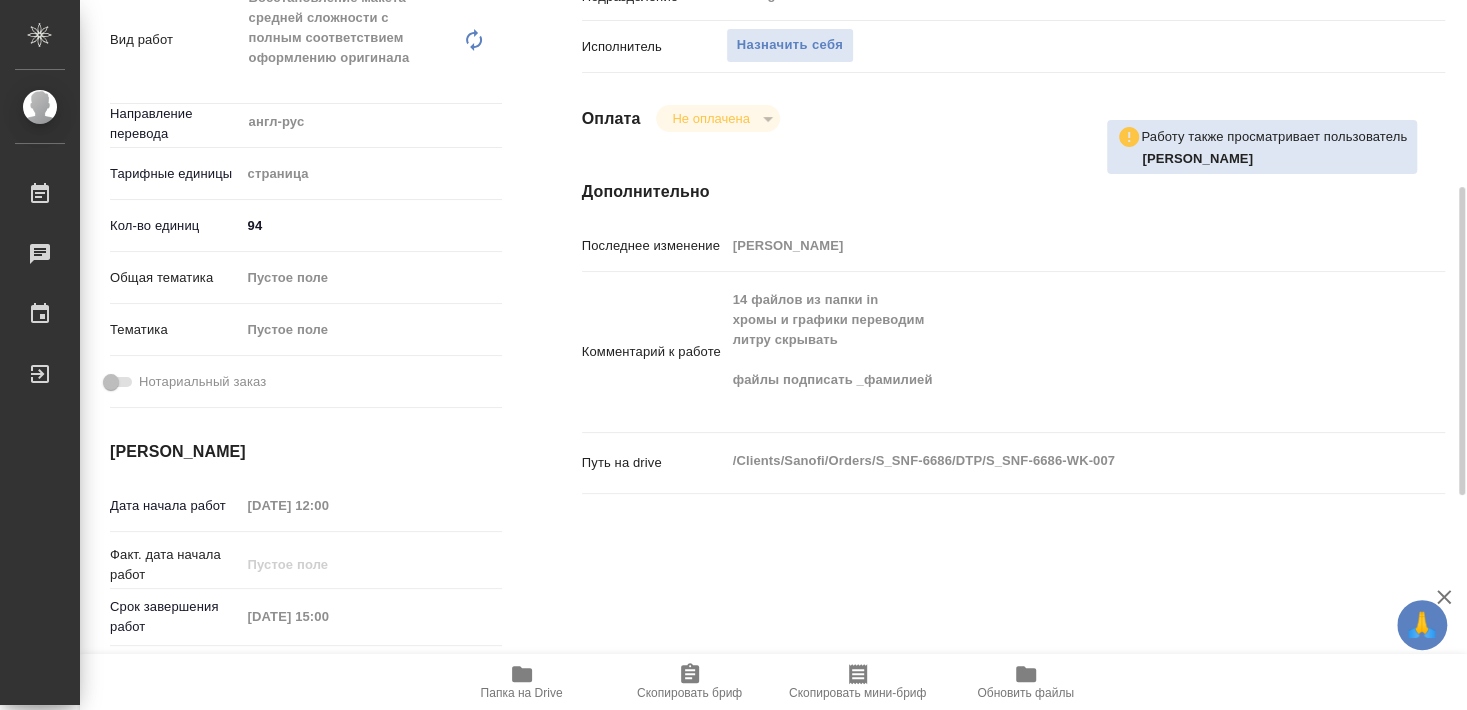 type on "x" 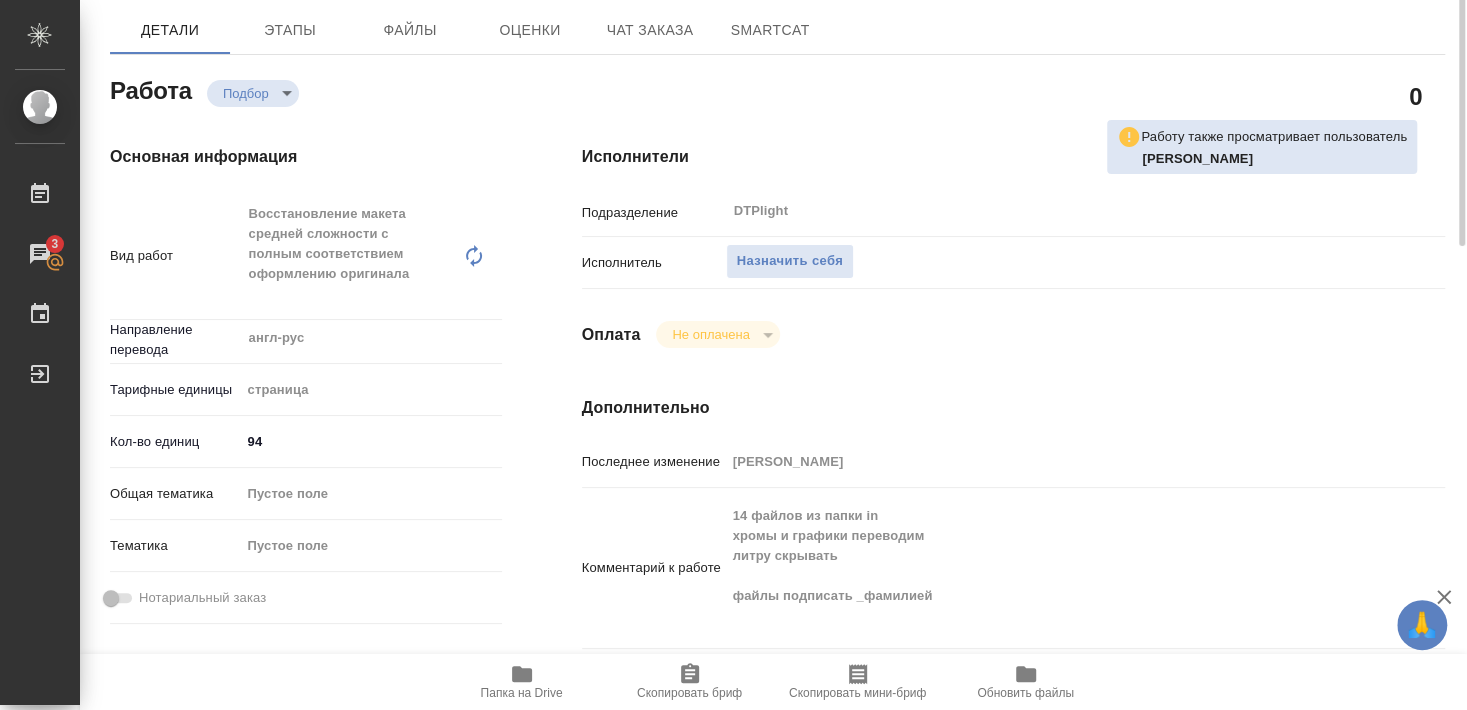 scroll, scrollTop: 108, scrollLeft: 0, axis: vertical 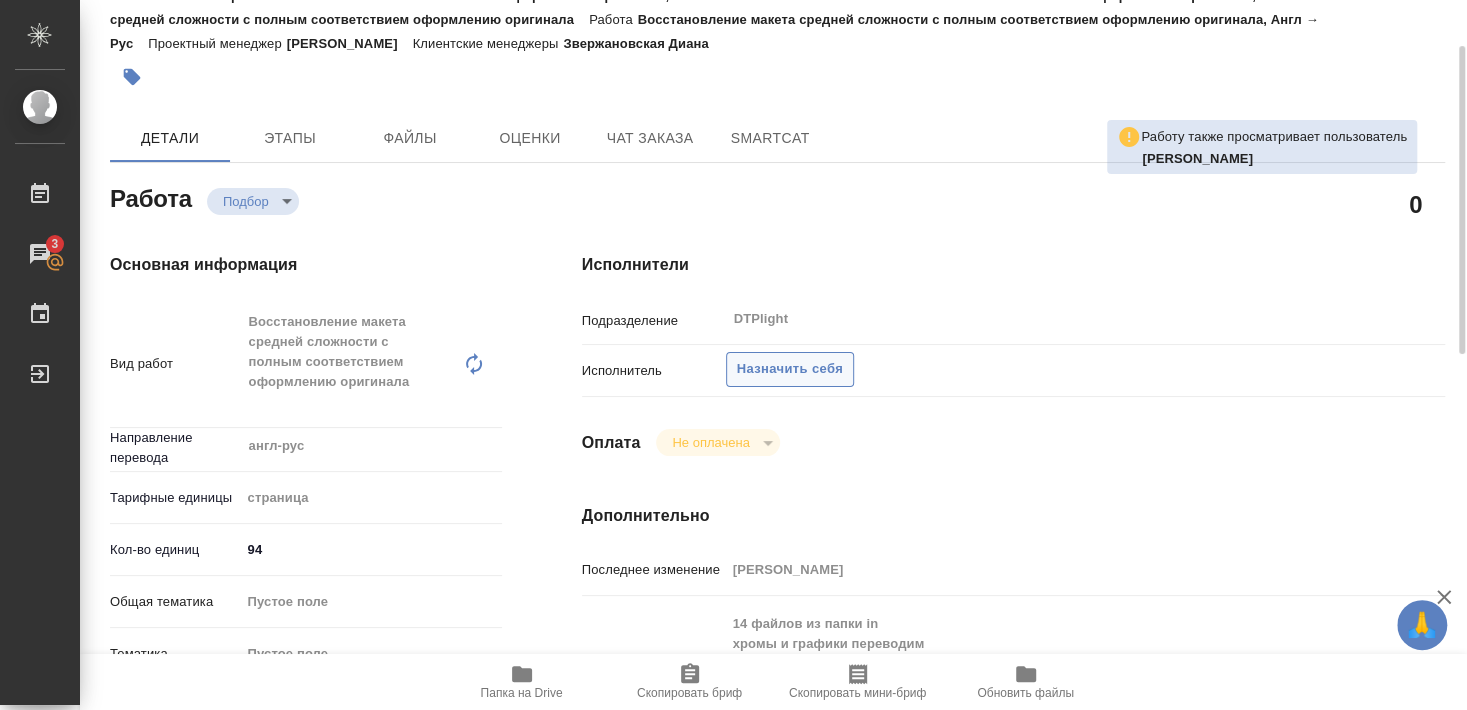 click on "Назначить себя" at bounding box center [790, 369] 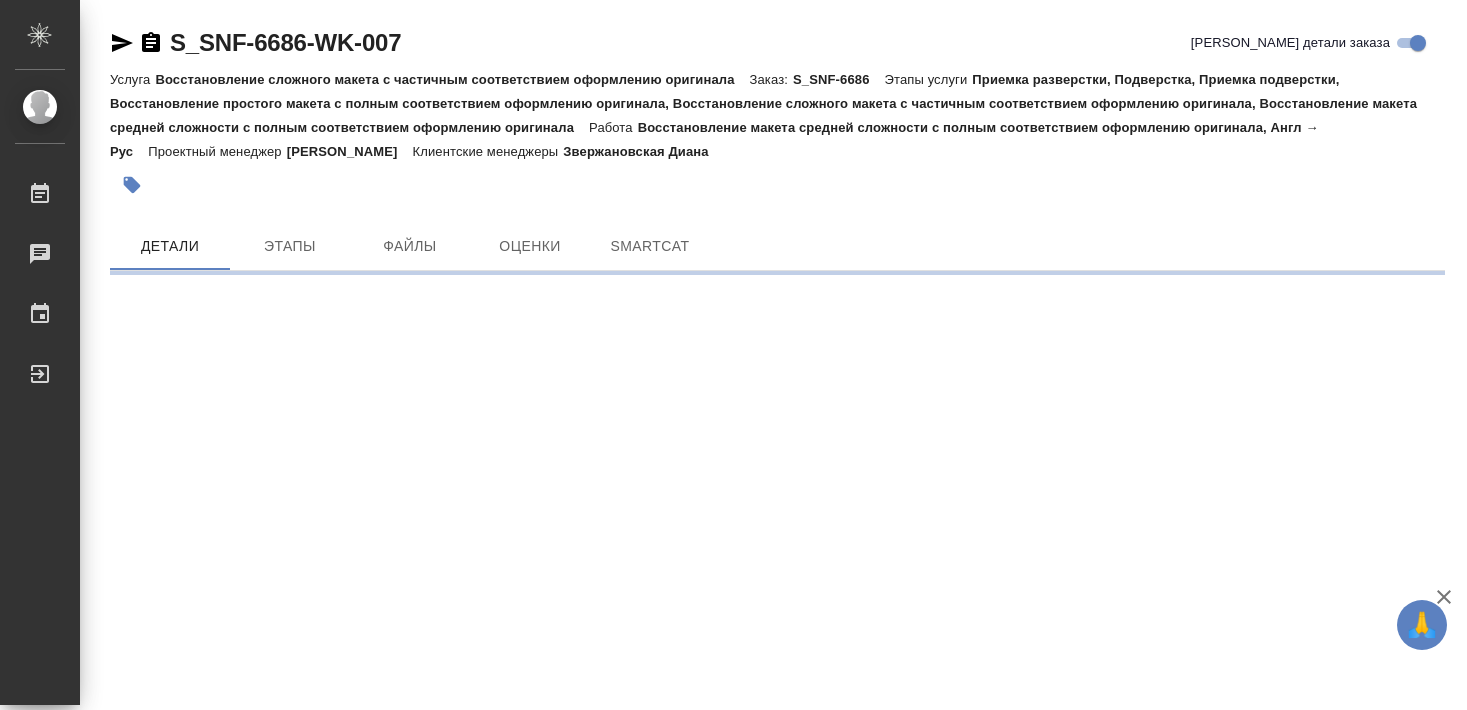 scroll, scrollTop: 0, scrollLeft: 0, axis: both 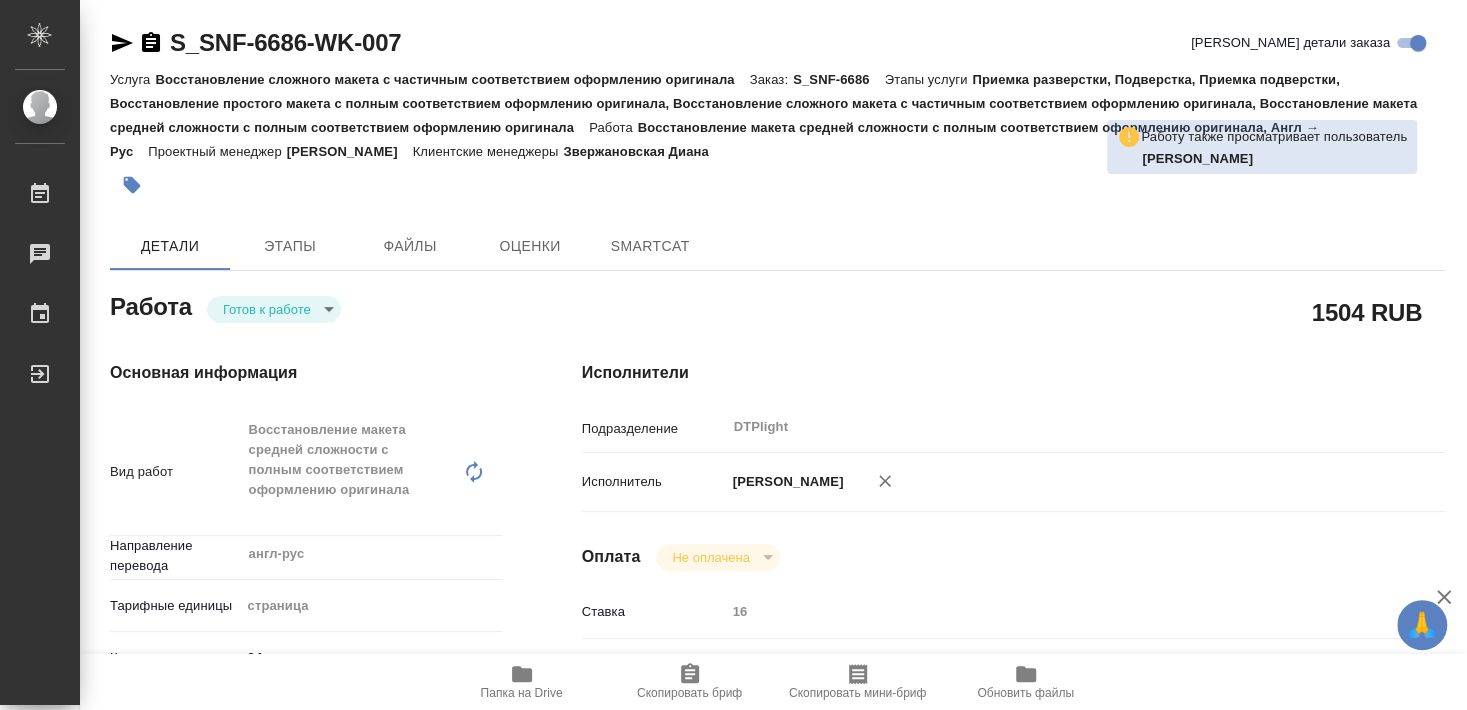 type on "x" 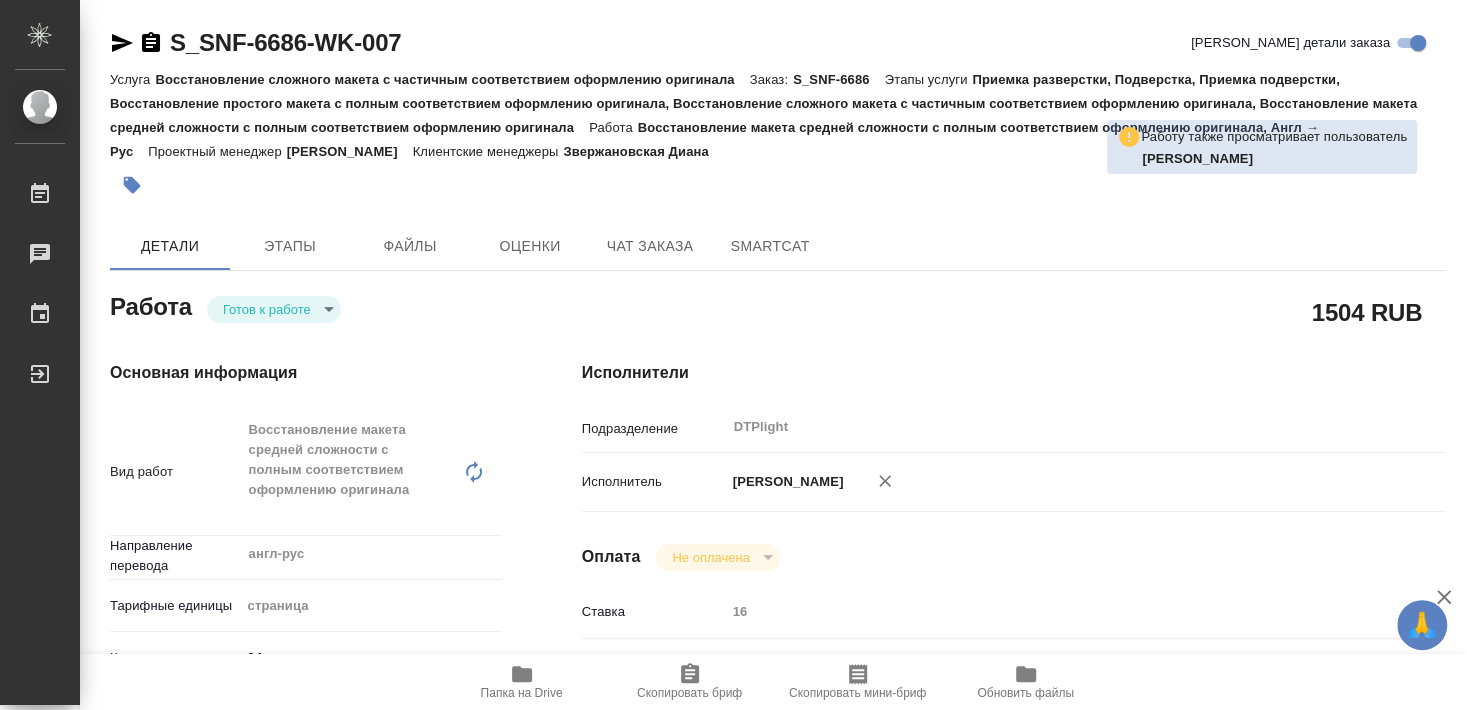 type on "x" 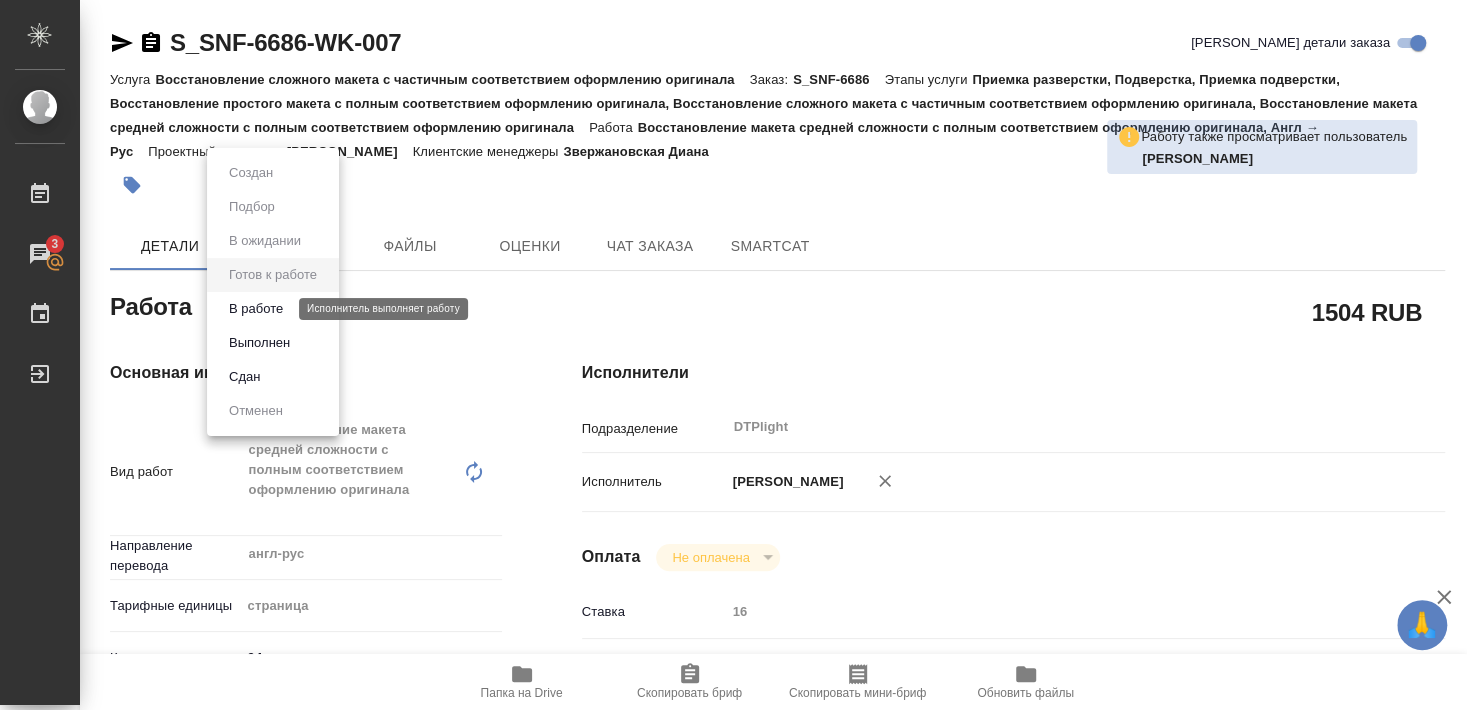 click on "В работе" at bounding box center [256, 309] 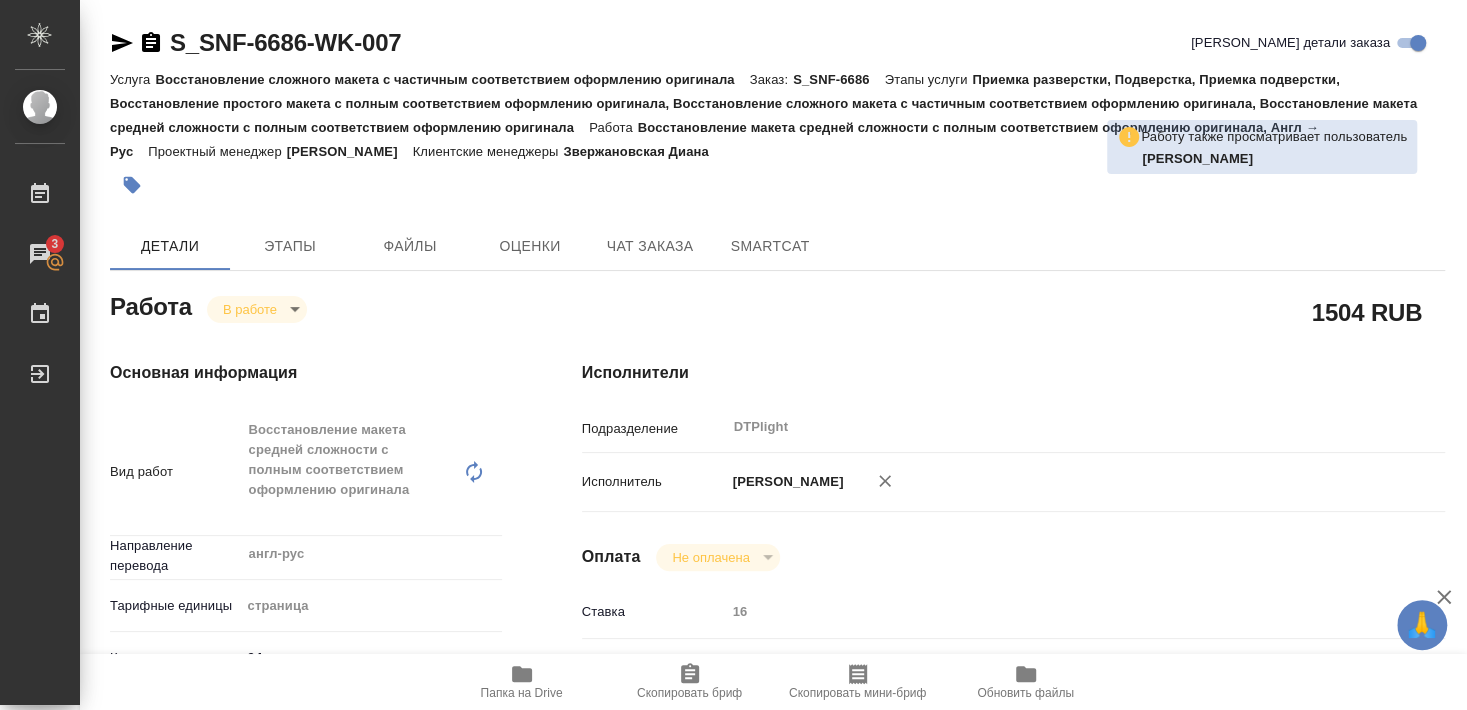 type on "x" 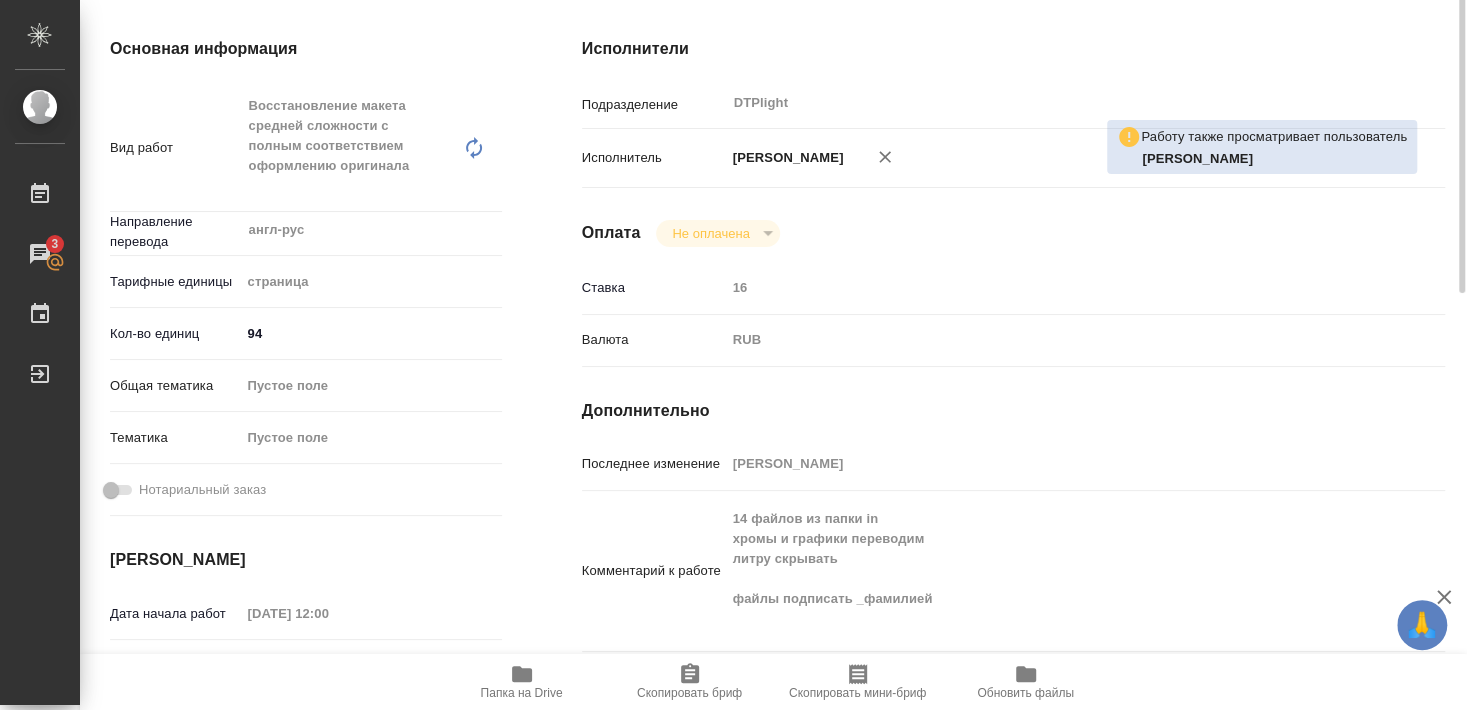 scroll, scrollTop: 108, scrollLeft: 0, axis: vertical 